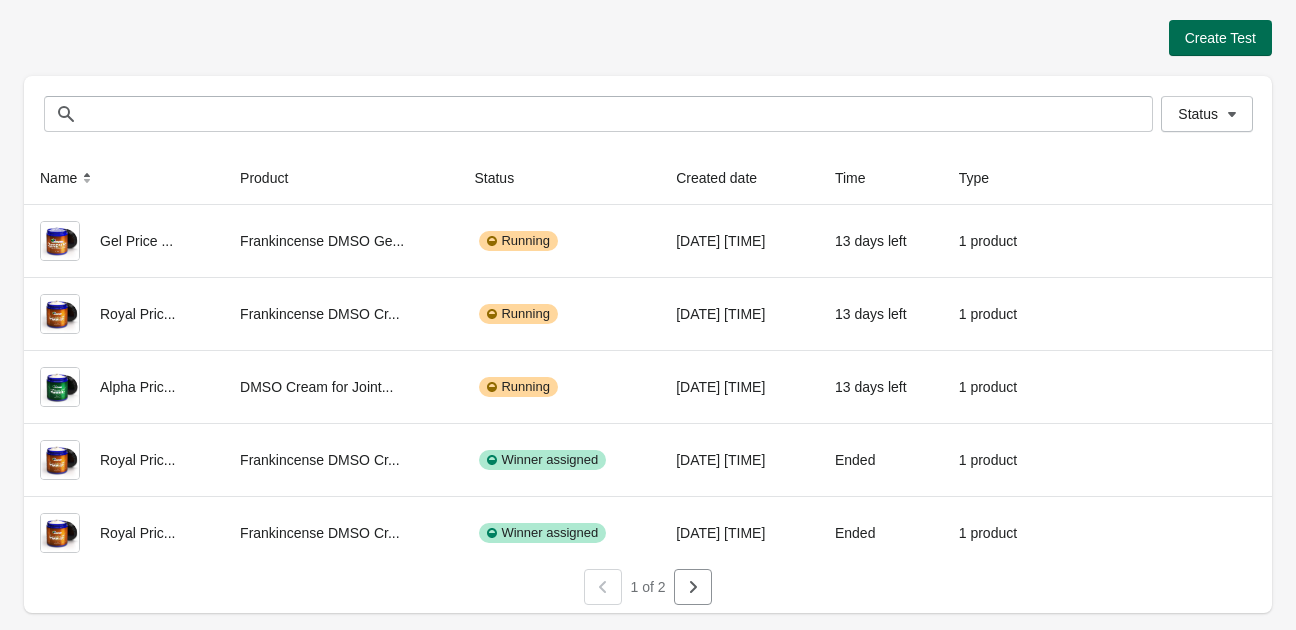 scroll, scrollTop: 0, scrollLeft: 0, axis: both 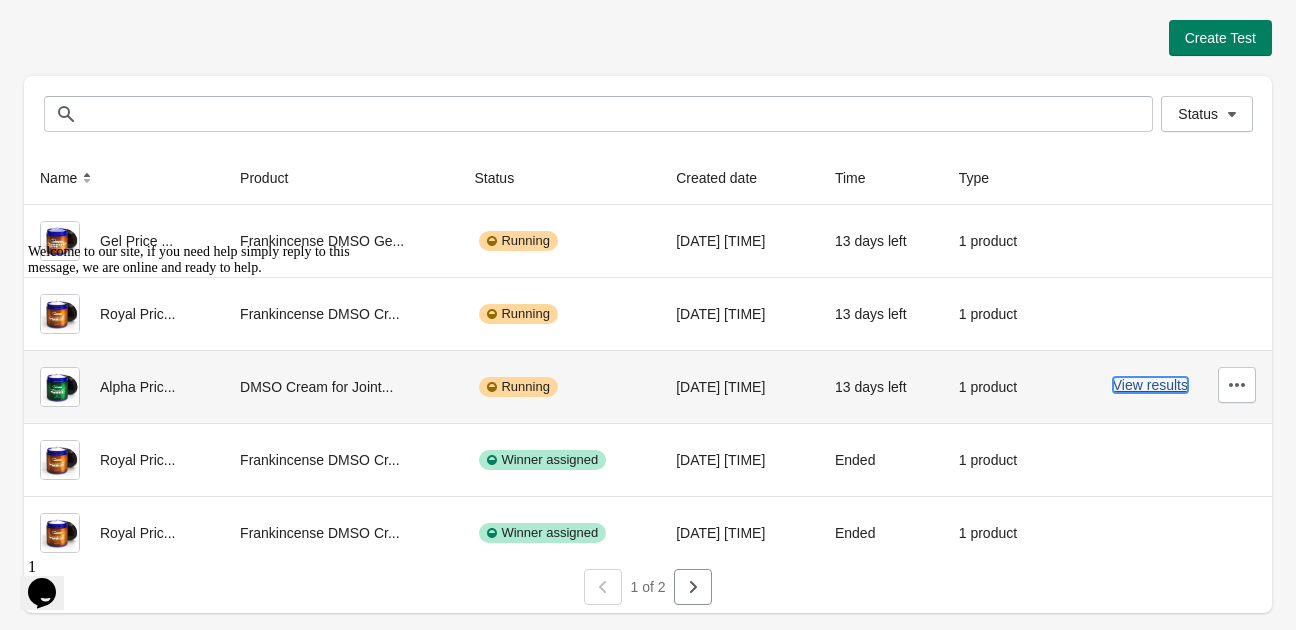 click on "View results" at bounding box center (1150, 385) 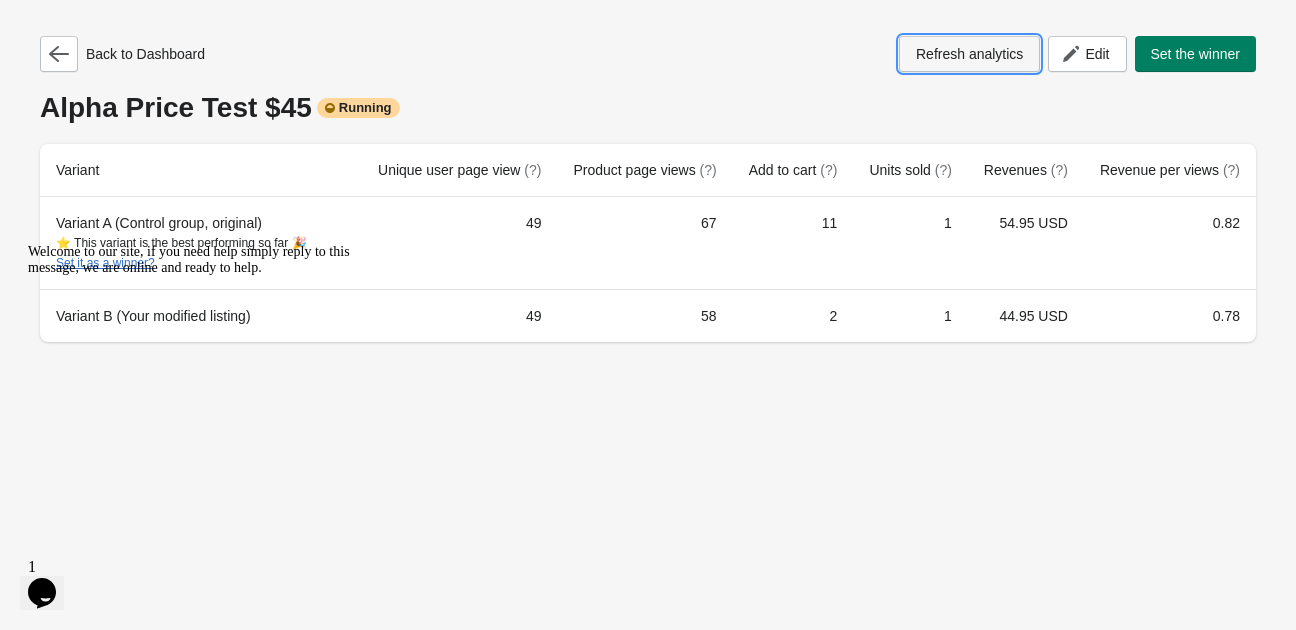 click on "Refresh analytics" at bounding box center [969, 54] 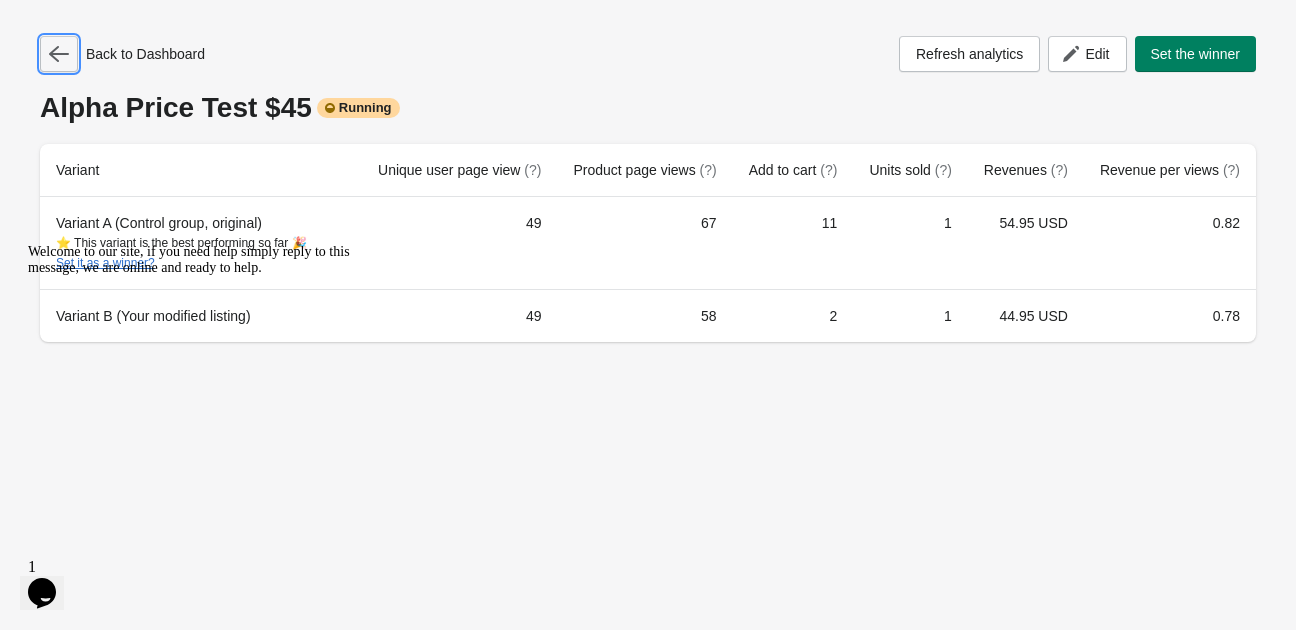 click 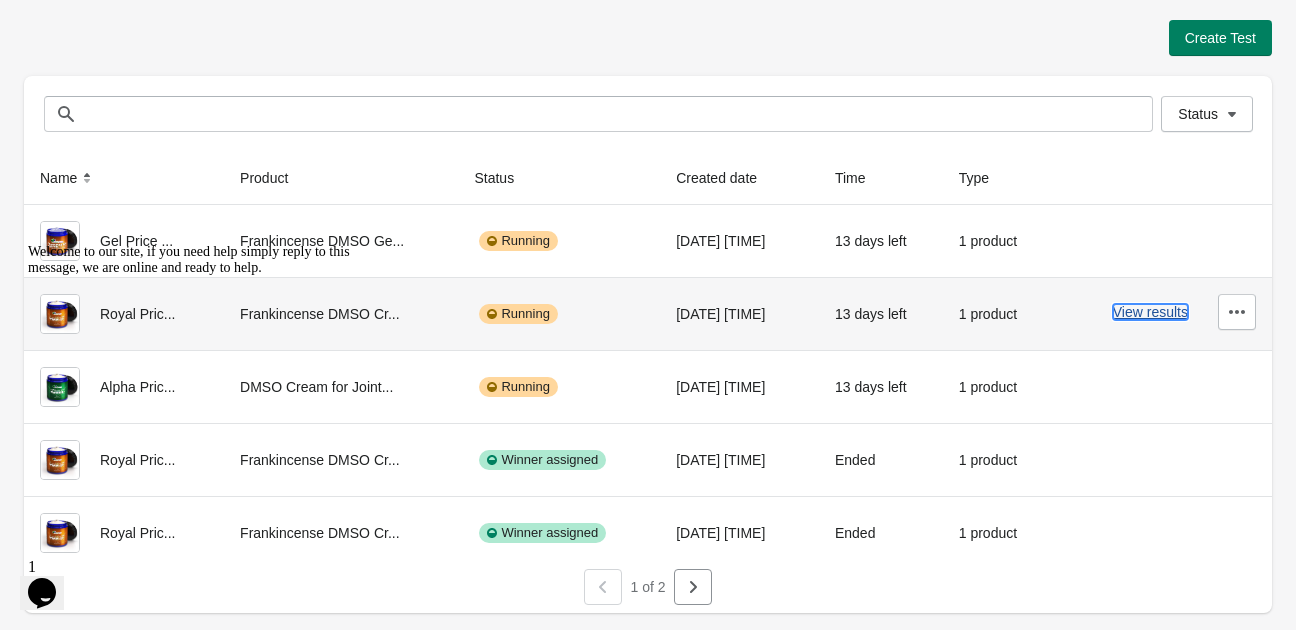 click on "View results" at bounding box center (1150, 312) 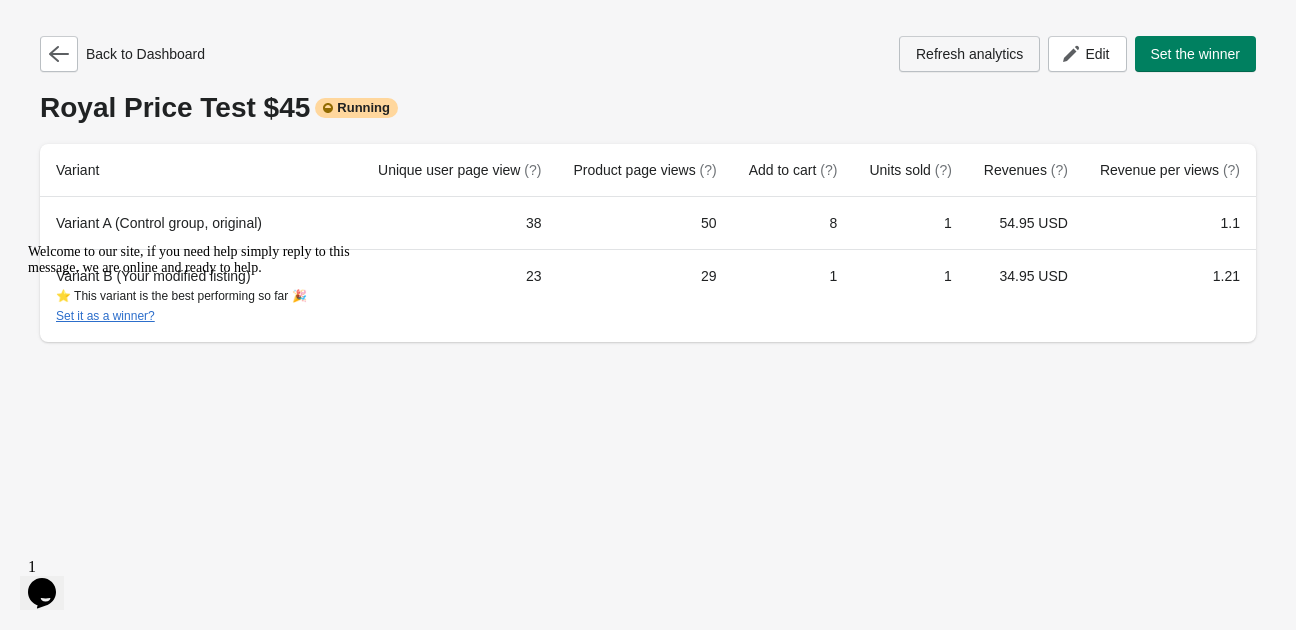 click on "Refresh analytics" at bounding box center (969, 54) 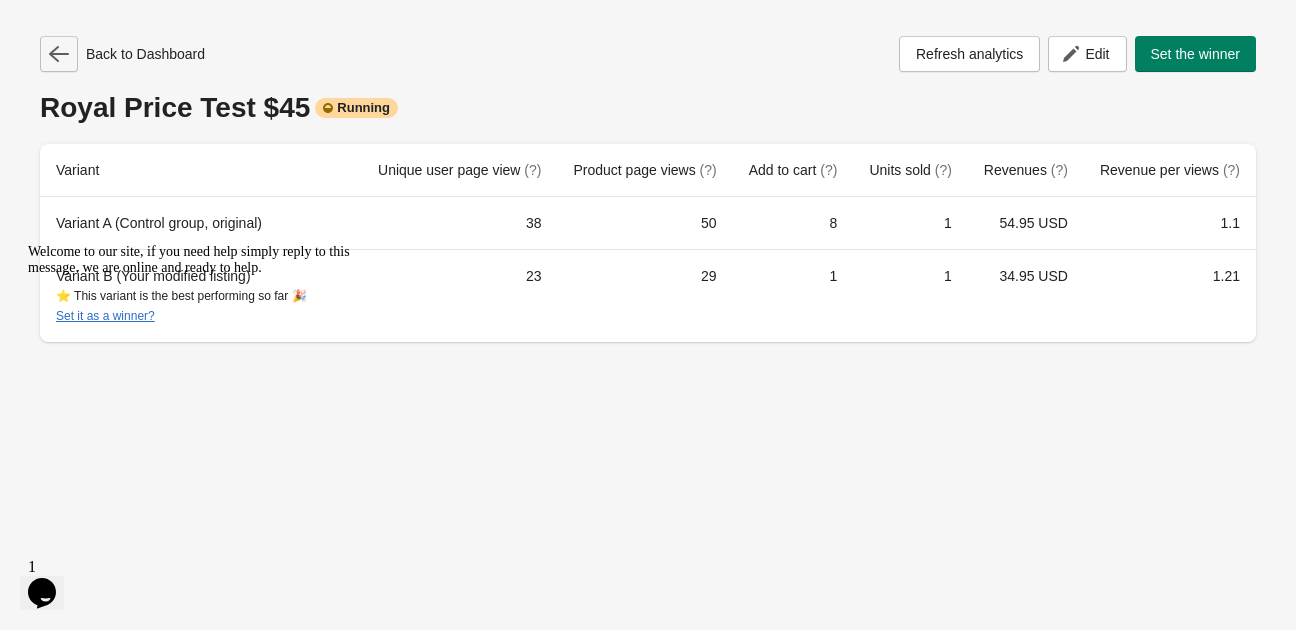 click 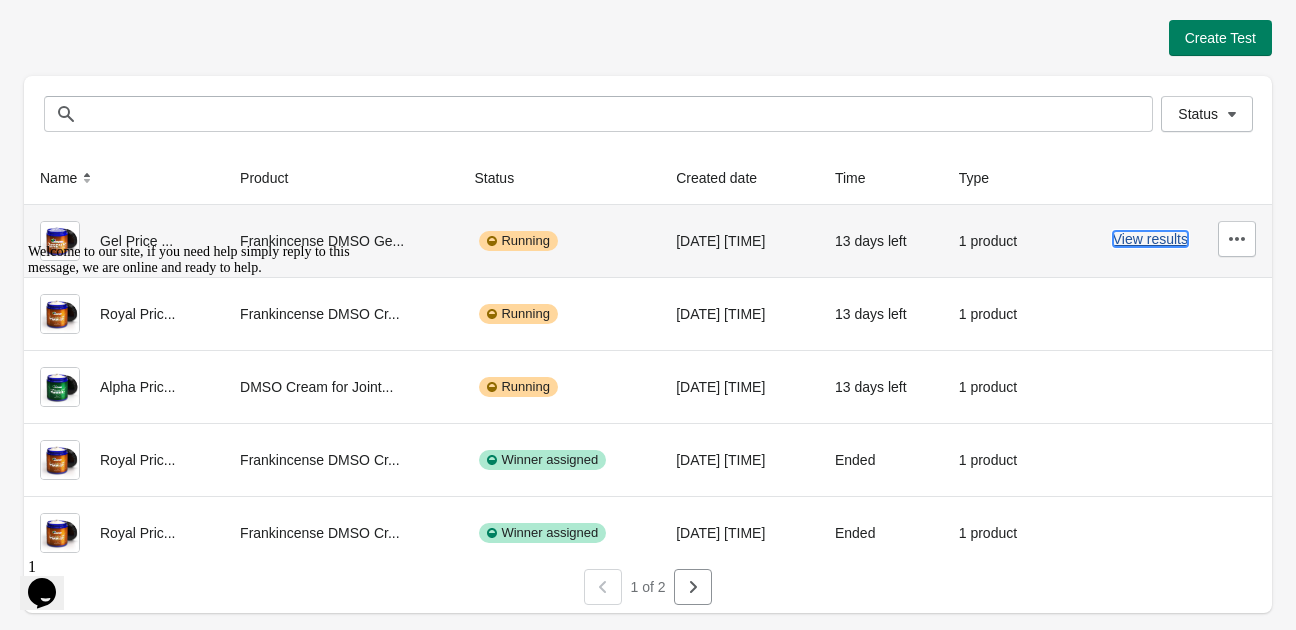 click on "View results" at bounding box center (1150, 239) 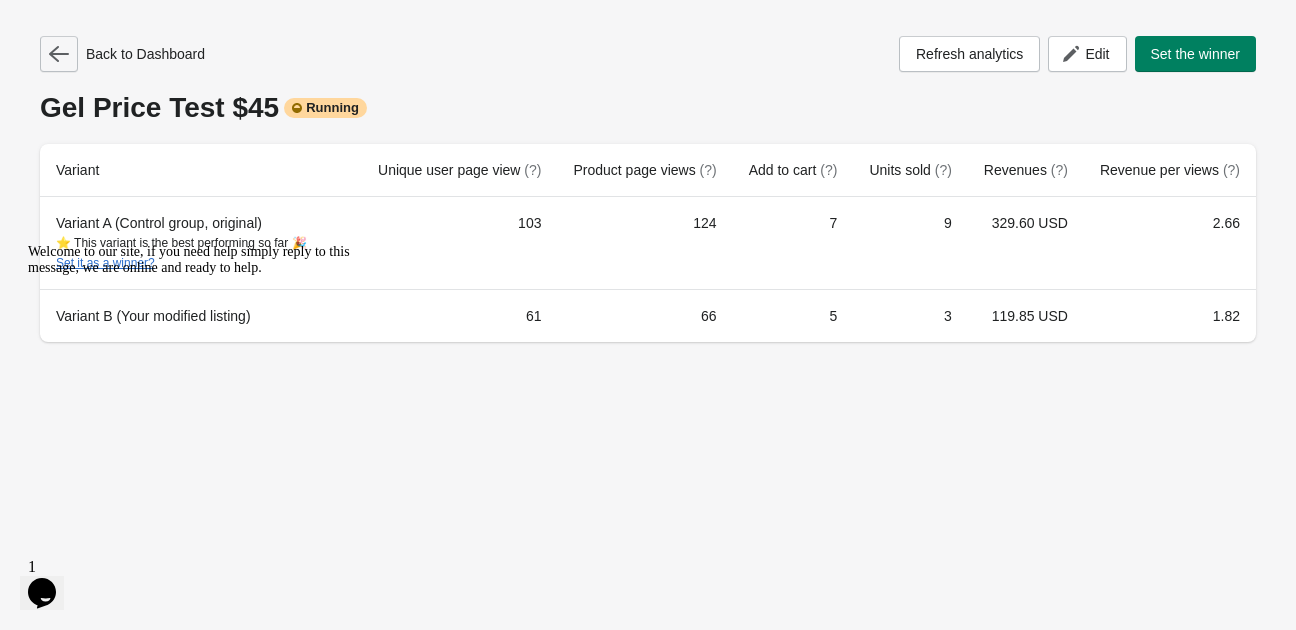 click 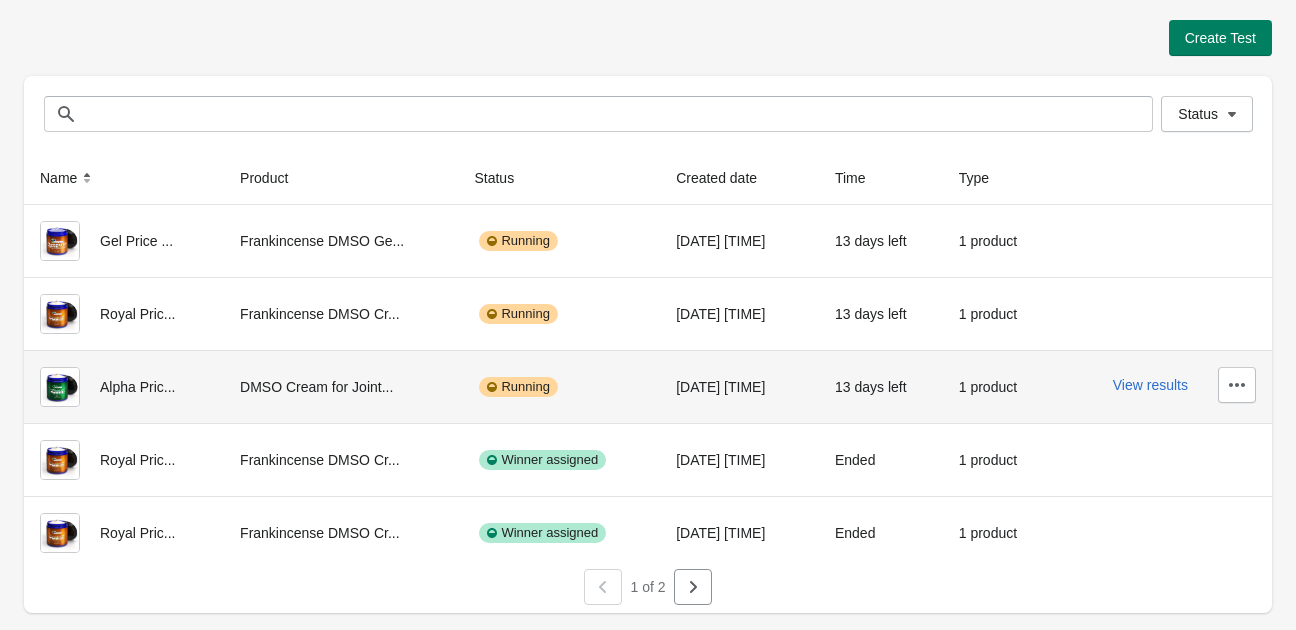 click on "View results" at bounding box center (1161, 385) 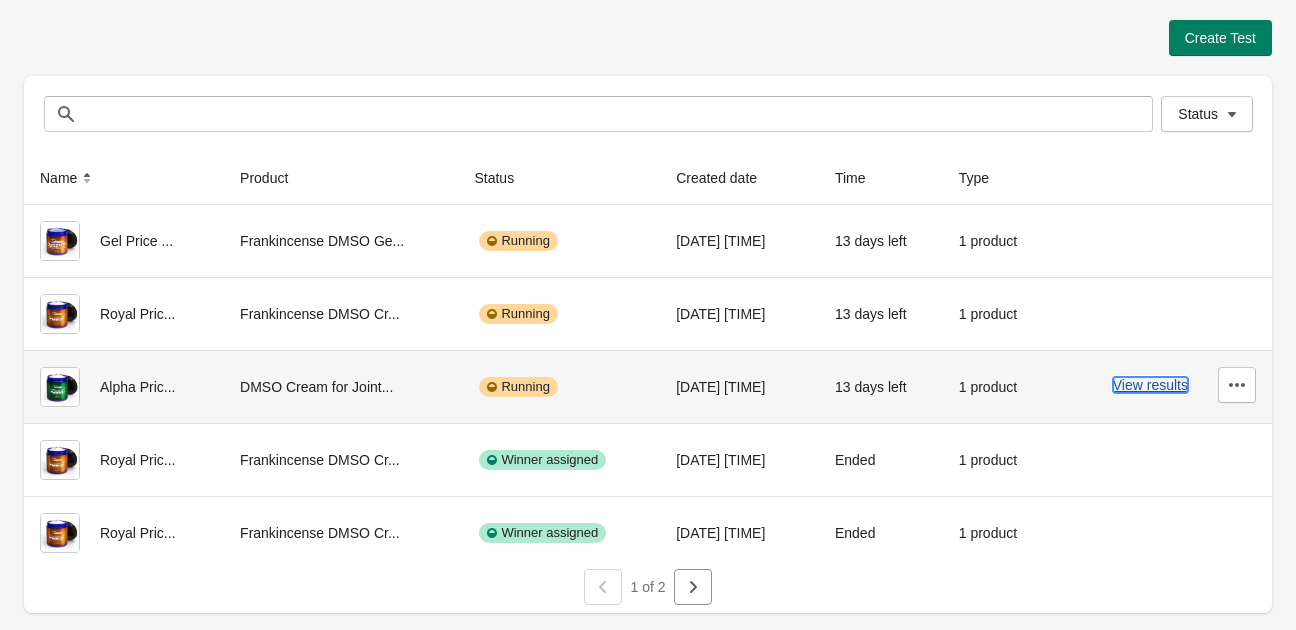 click on "View results" at bounding box center [1150, 385] 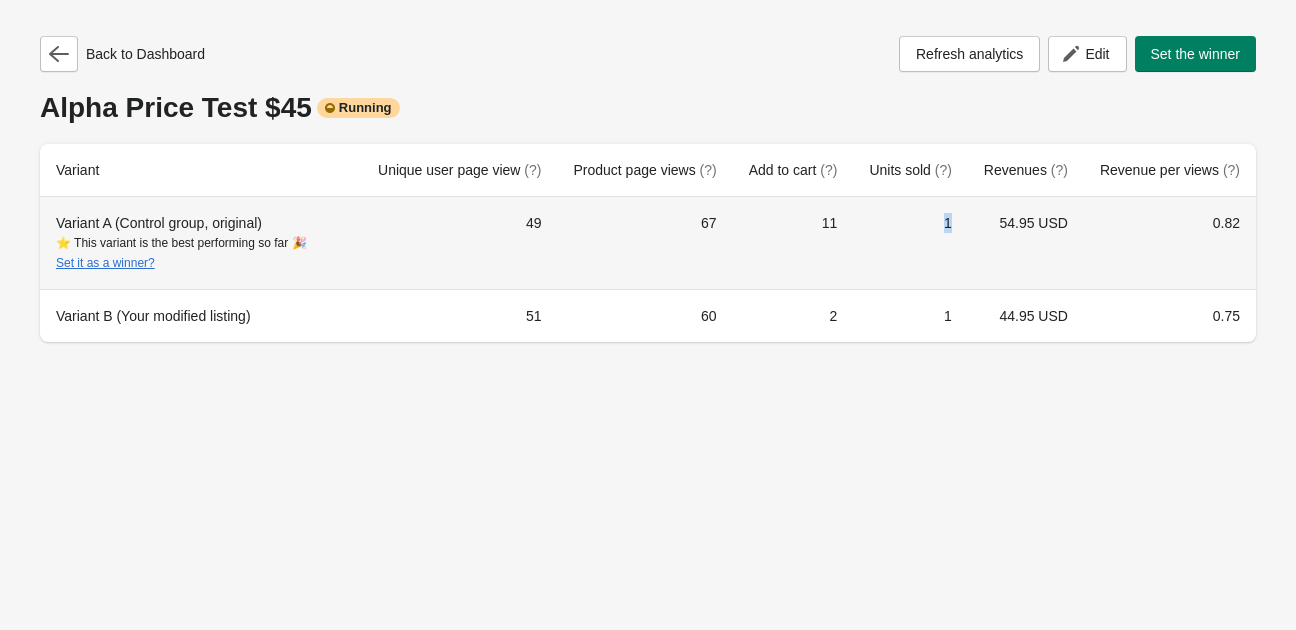 drag, startPoint x: 968, startPoint y: 222, endPoint x: 937, endPoint y: 221, distance: 31.016125 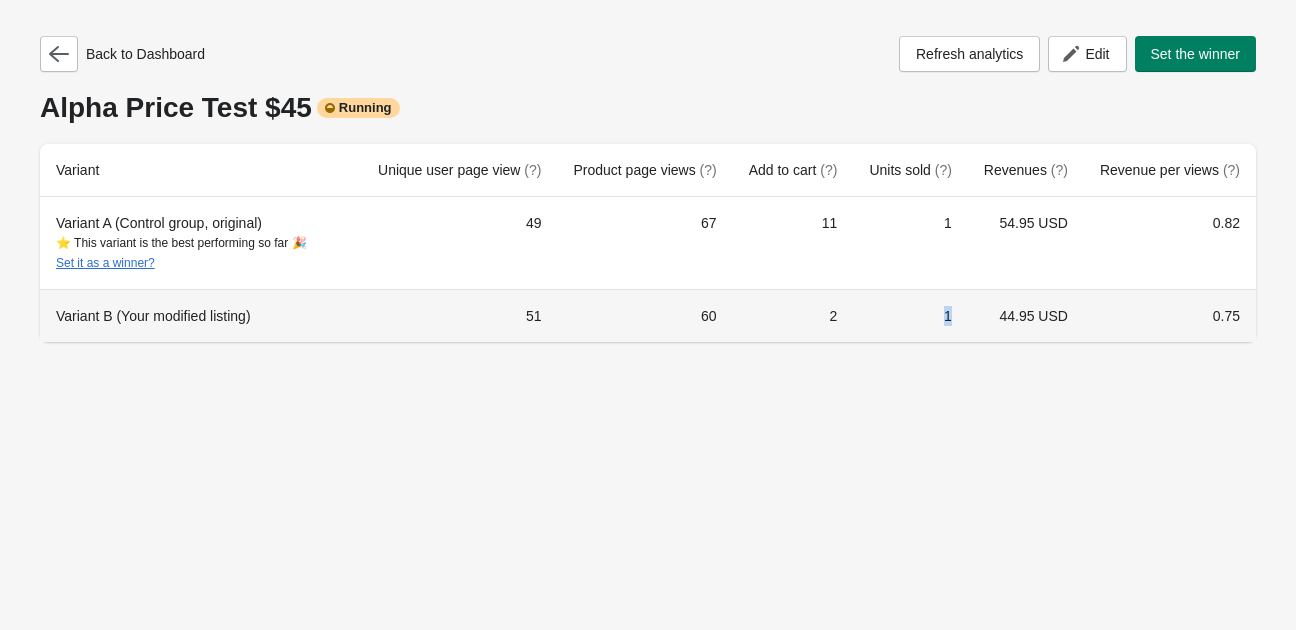 drag, startPoint x: 968, startPoint y: 315, endPoint x: 916, endPoint y: 312, distance: 52.086468 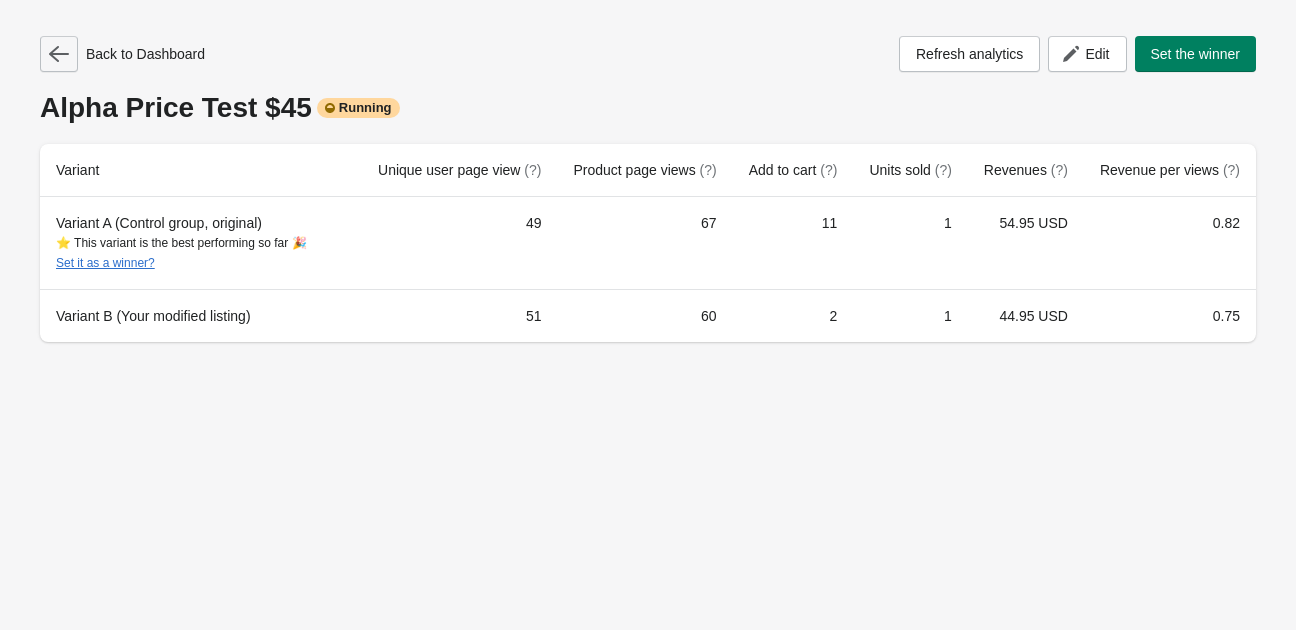 click 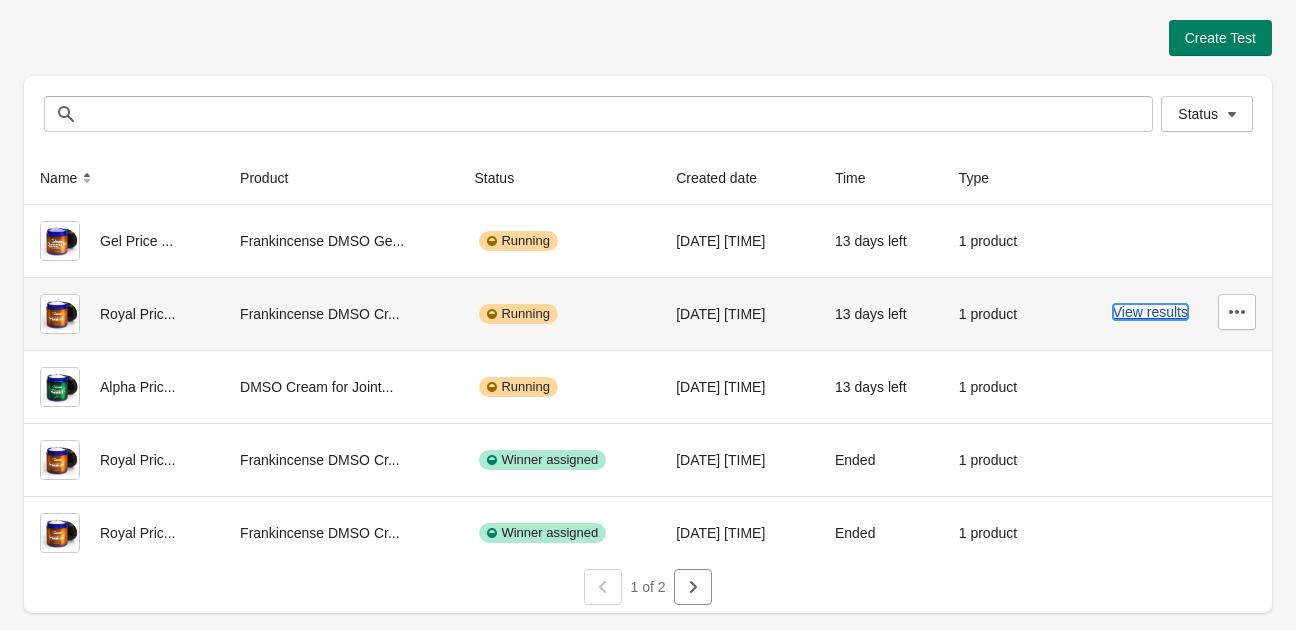 click on "View results" at bounding box center [1150, 312] 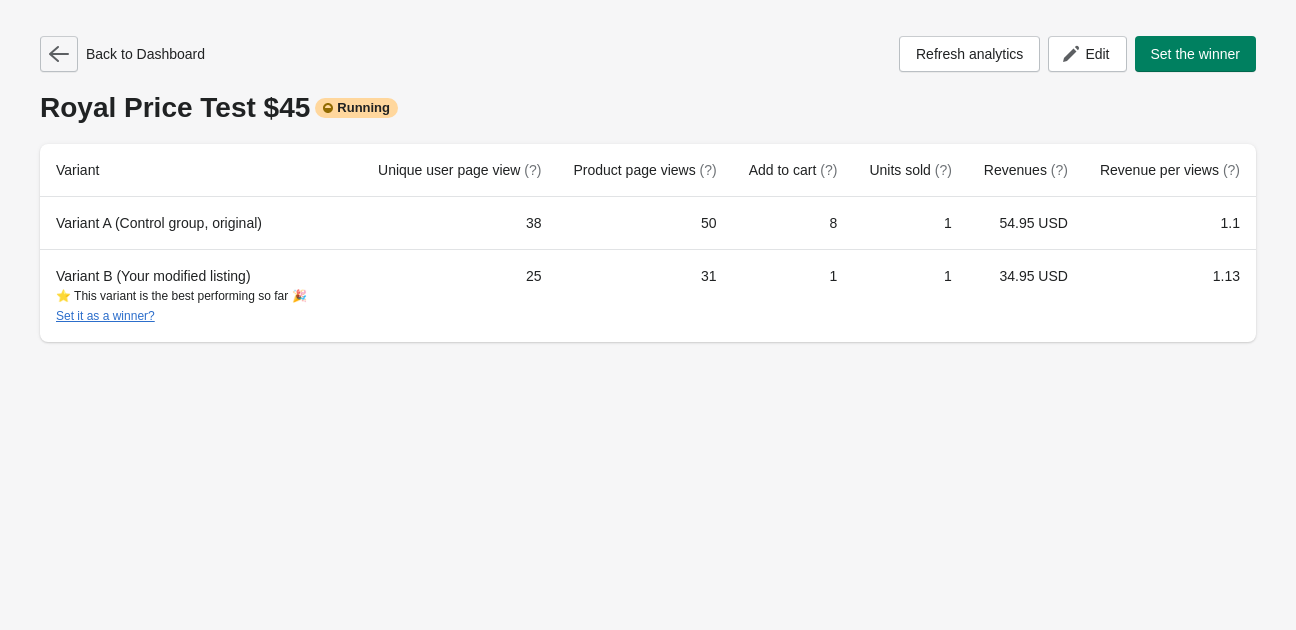 click at bounding box center [59, 54] 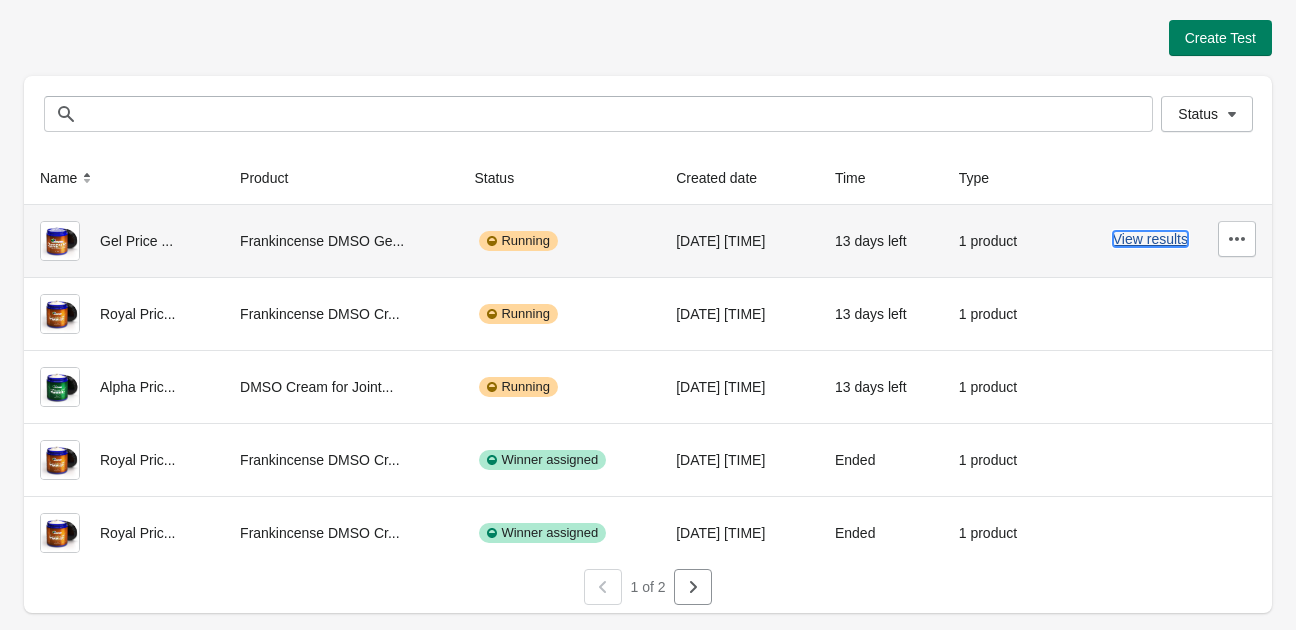 click on "View results" at bounding box center [1150, 239] 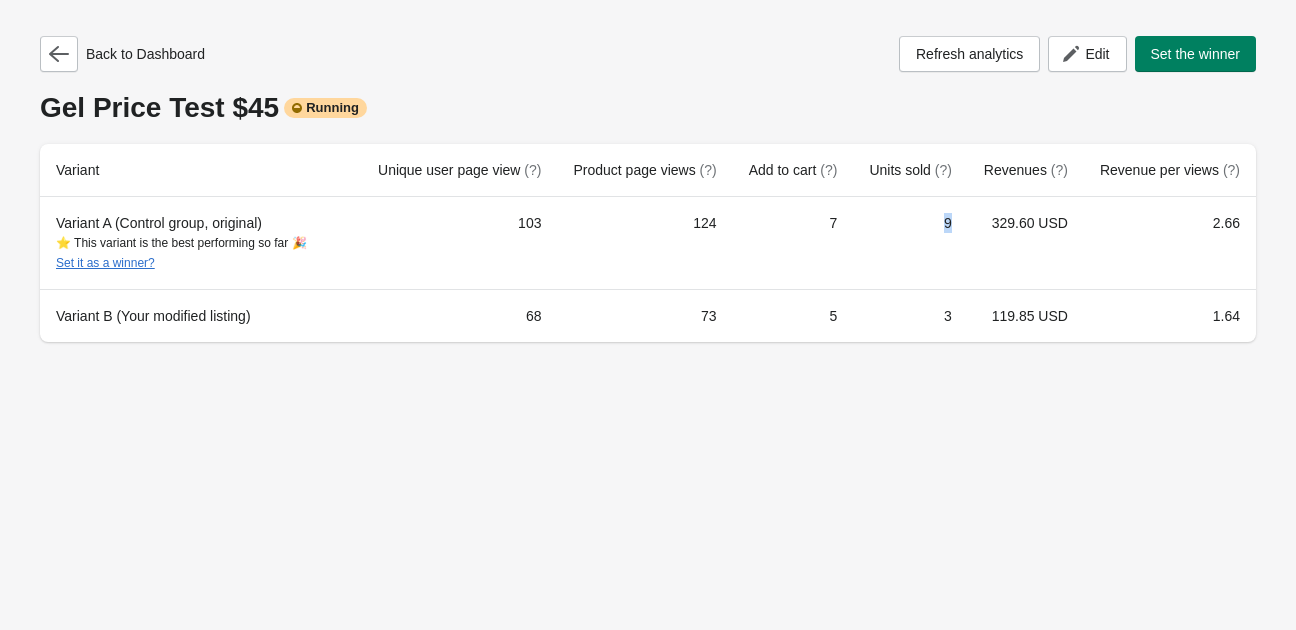 drag, startPoint x: 972, startPoint y: 223, endPoint x: 944, endPoint y: 225, distance: 28.071337 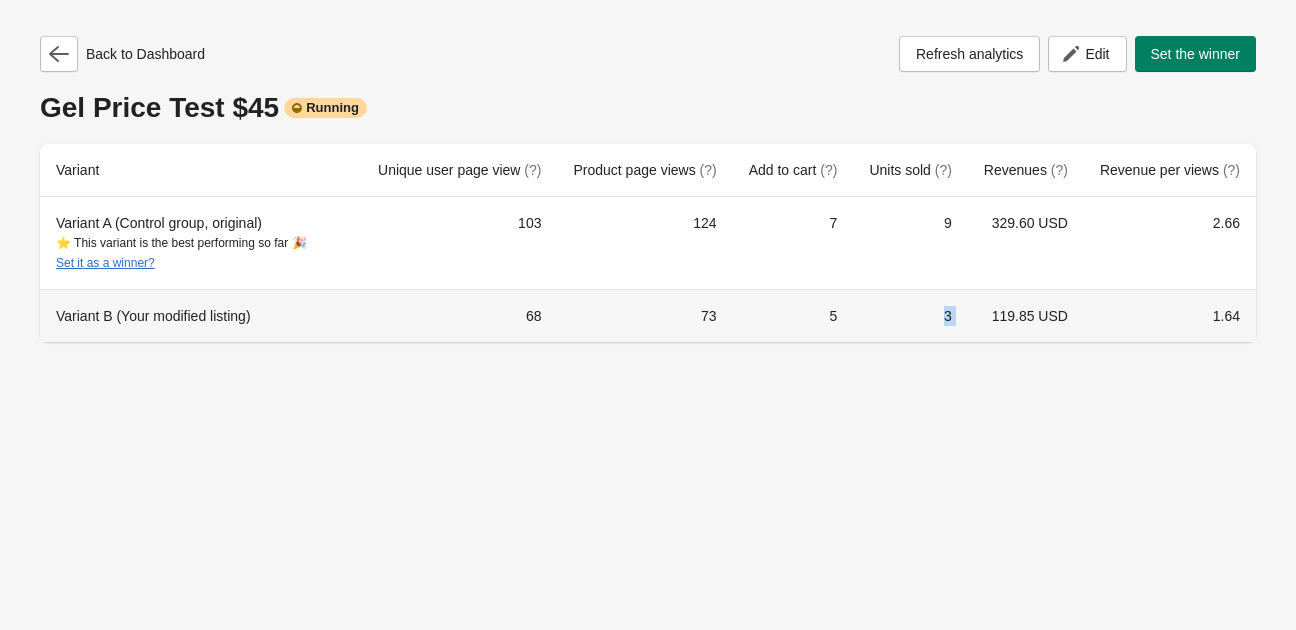 drag, startPoint x: 982, startPoint y: 327, endPoint x: 931, endPoint y: 325, distance: 51.0392 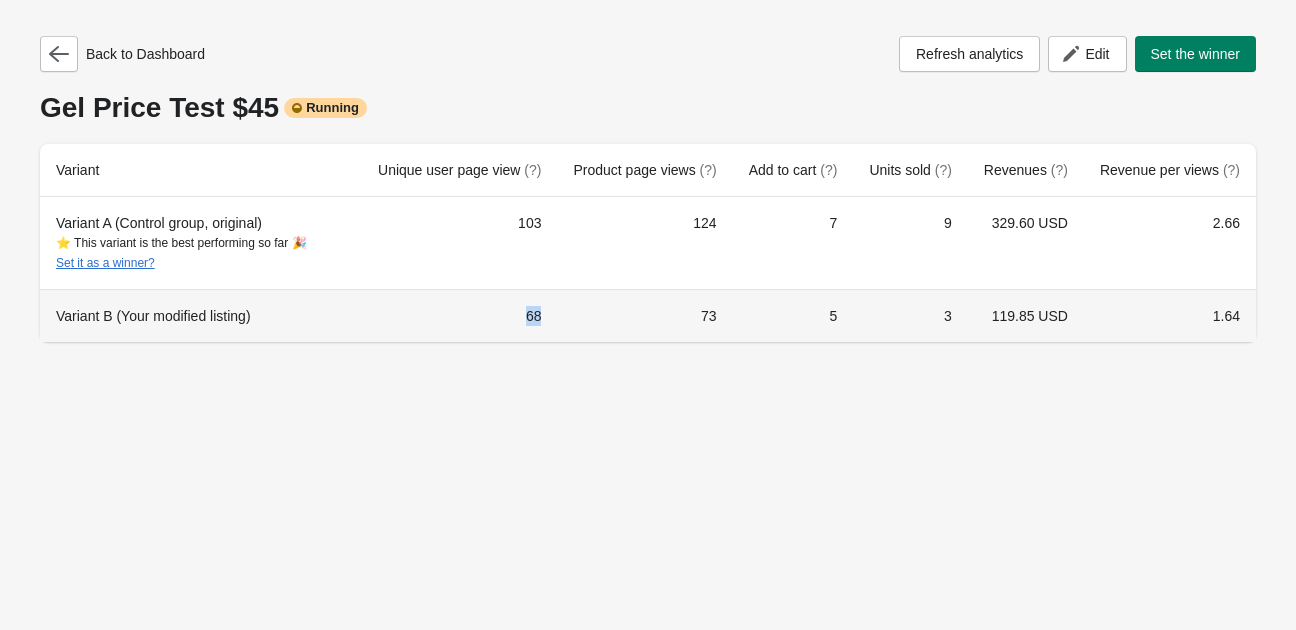 drag, startPoint x: 563, startPoint y: 332, endPoint x: 542, endPoint y: 319, distance: 24.698177 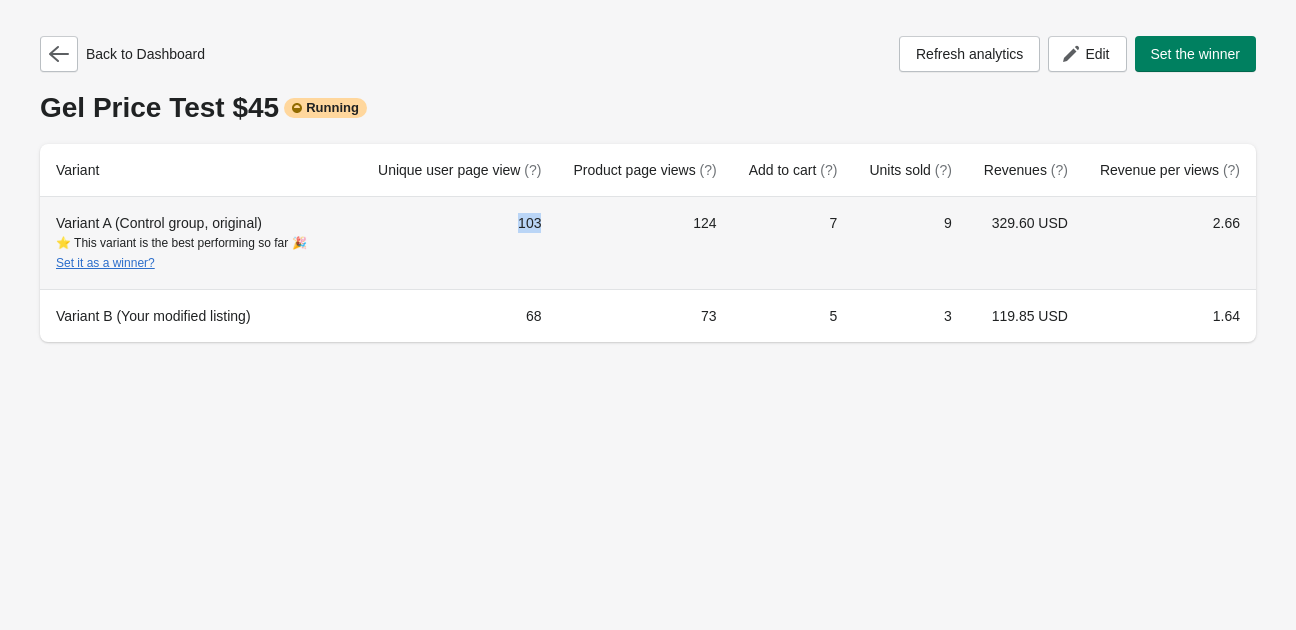 drag, startPoint x: 566, startPoint y: 223, endPoint x: 467, endPoint y: 228, distance: 99.12618 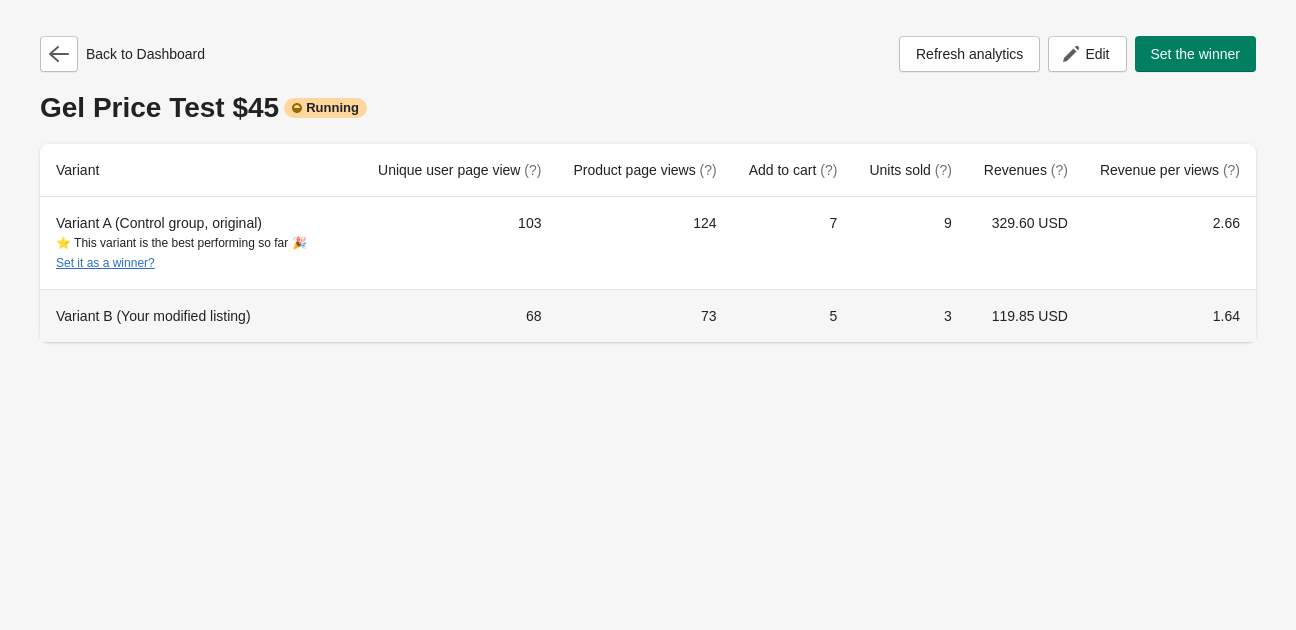 click on "68" at bounding box center (459, 315) 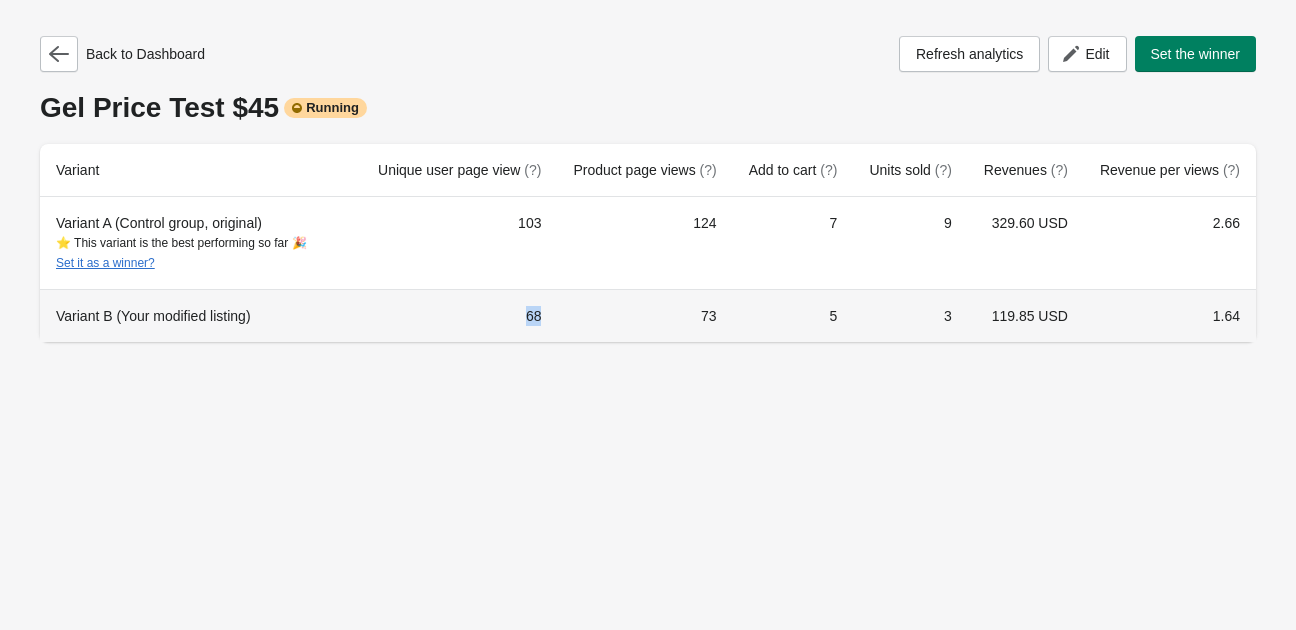 click on "68" at bounding box center (459, 315) 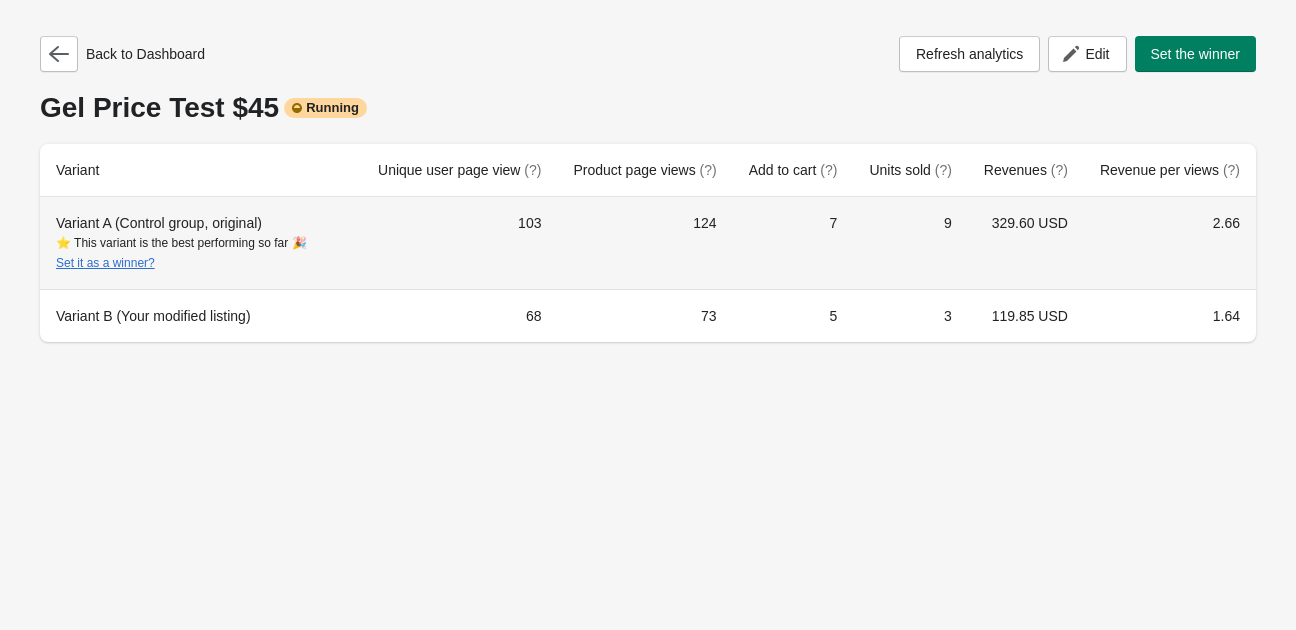 click on "103" at bounding box center [459, 243] 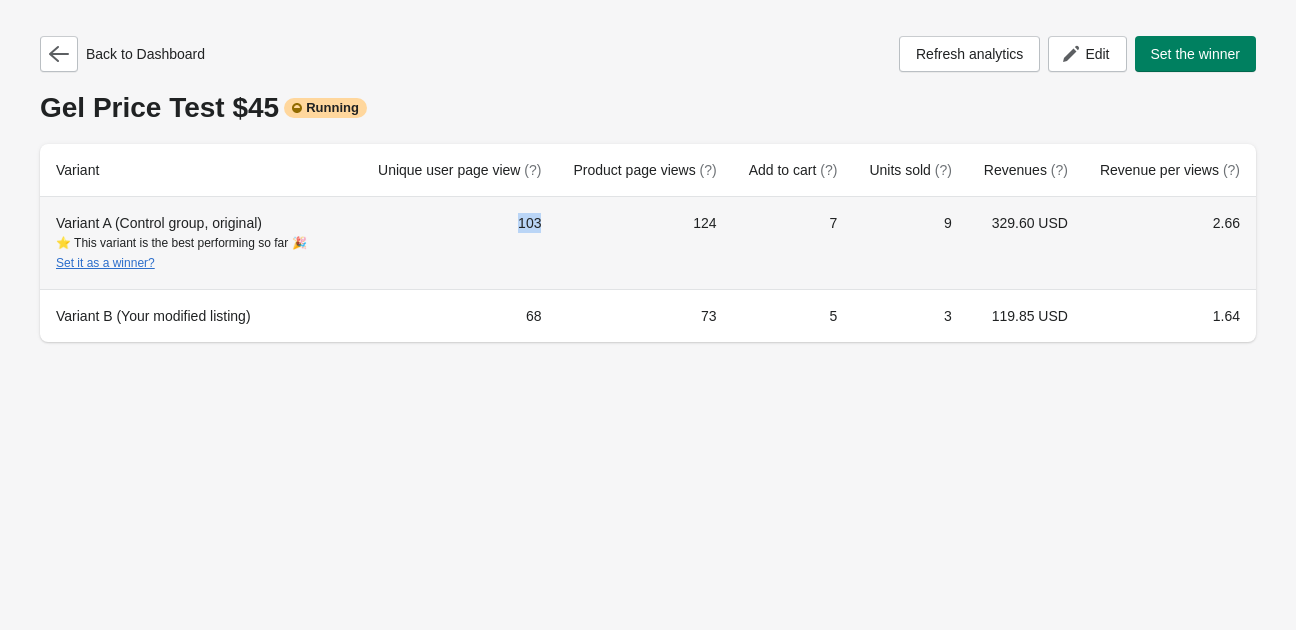 click on "103" at bounding box center (459, 243) 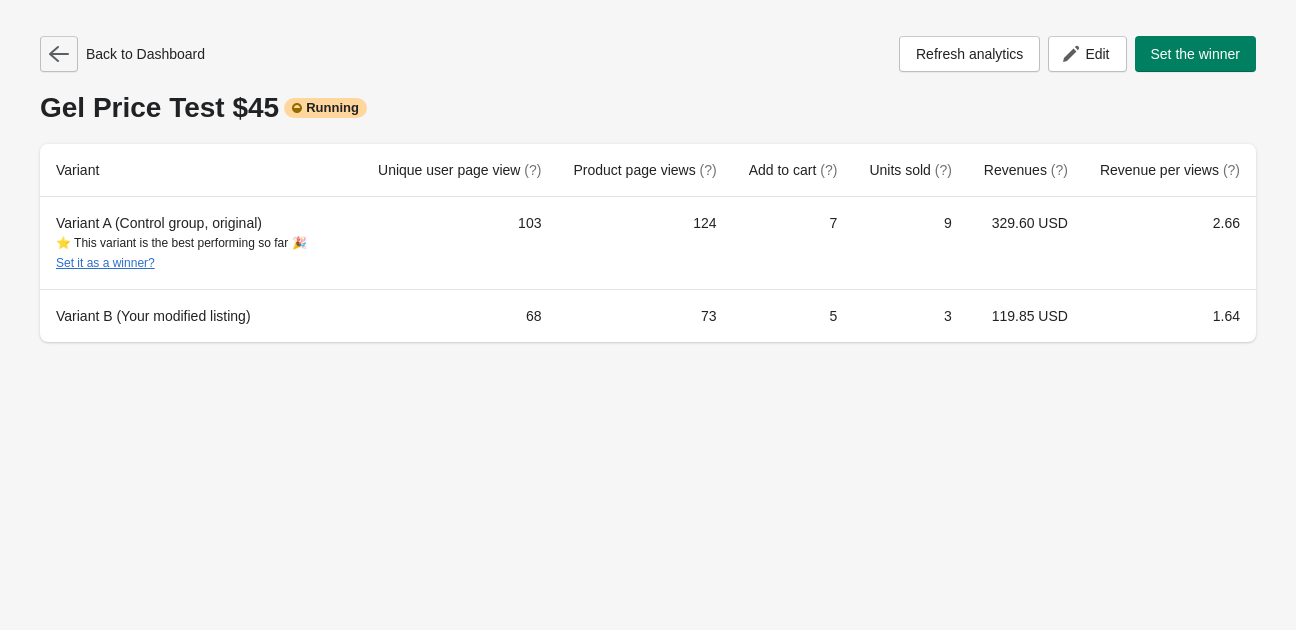 click at bounding box center (59, 54) 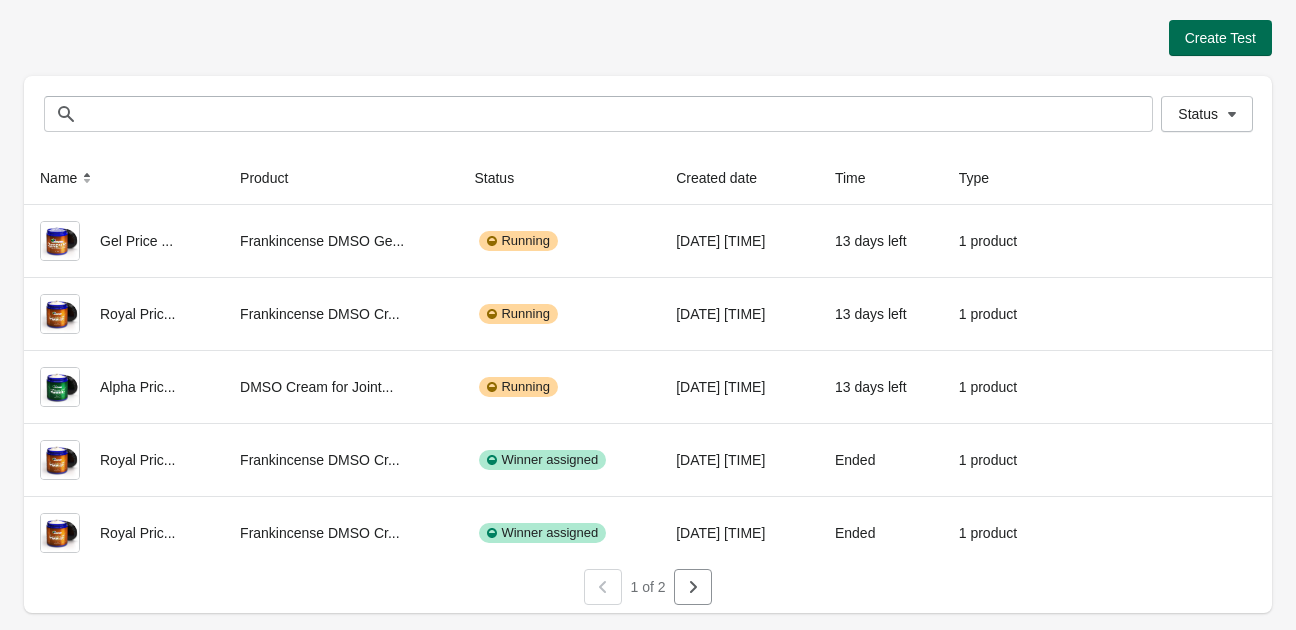 click on "Create Test" at bounding box center (1220, 38) 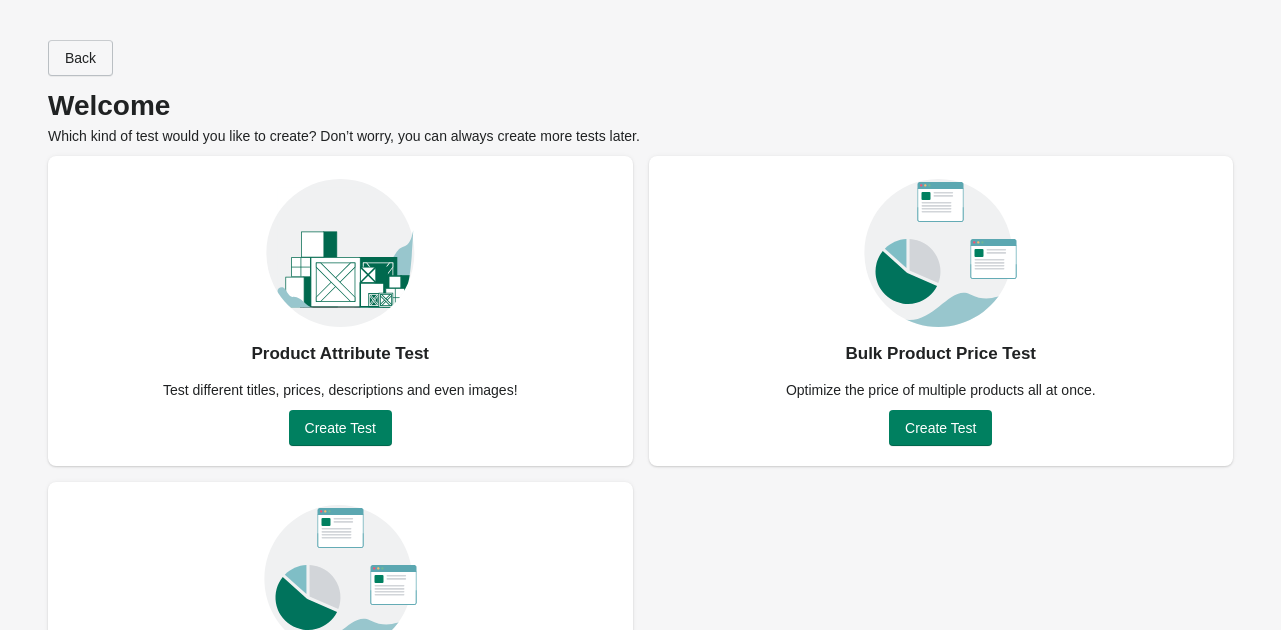 click on "Back" at bounding box center [80, 58] 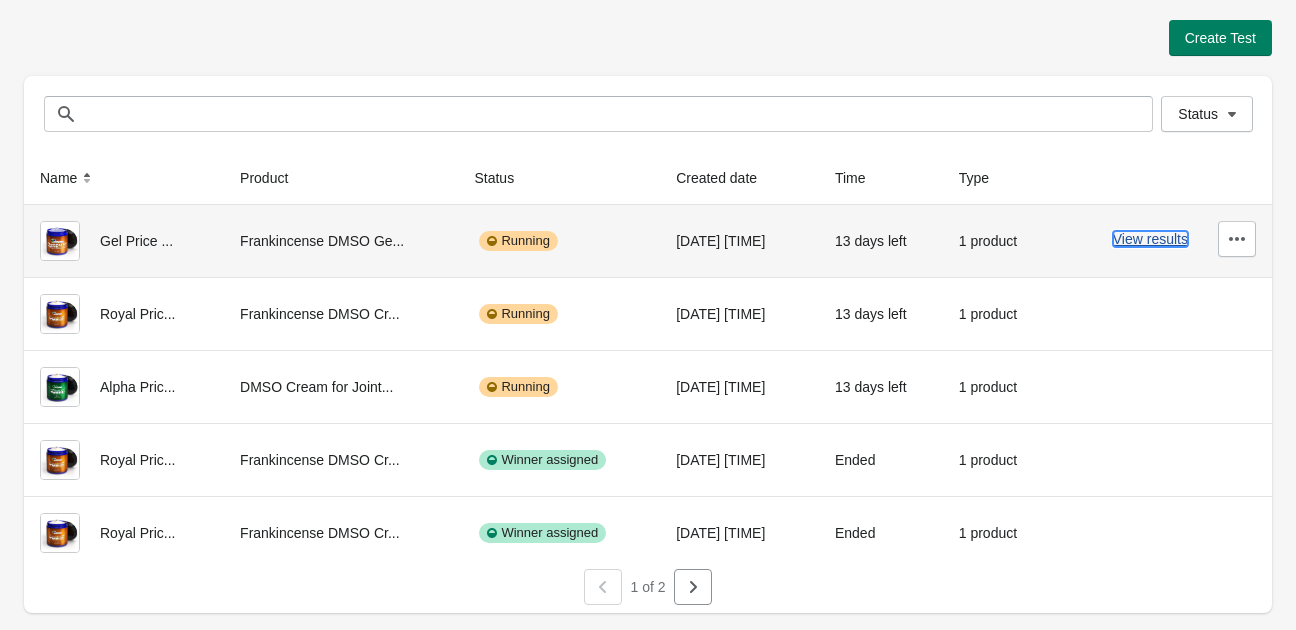 click on "View results" at bounding box center [1150, 239] 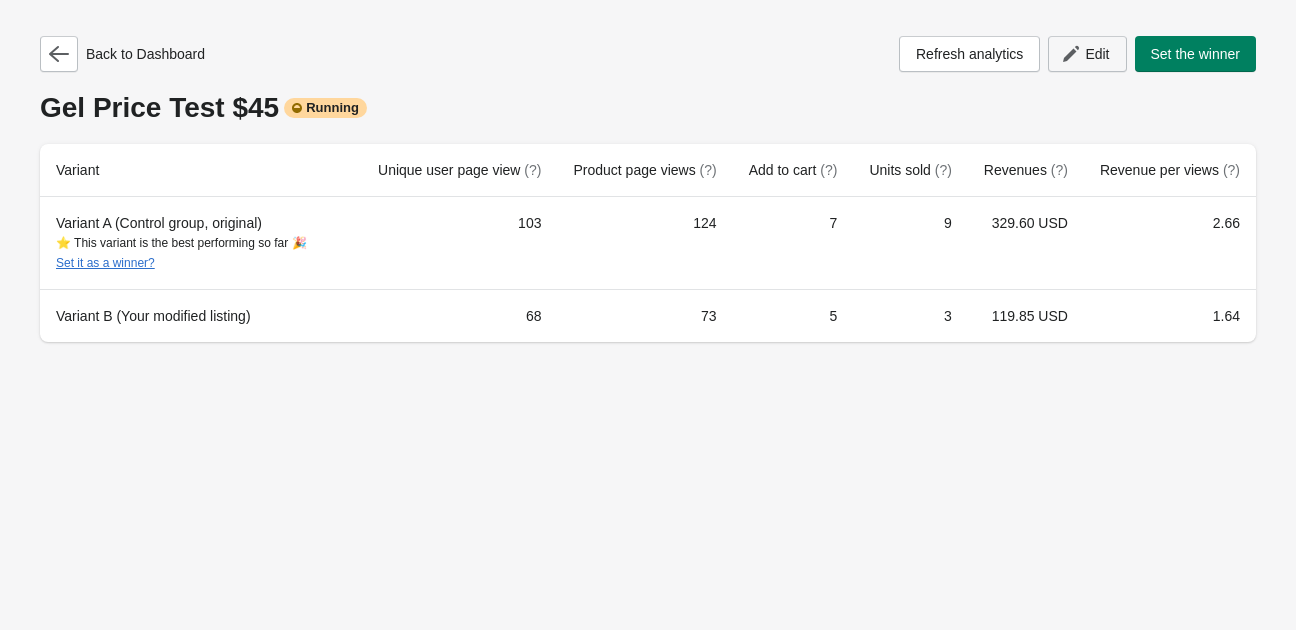 click on "Edit" at bounding box center (1097, 54) 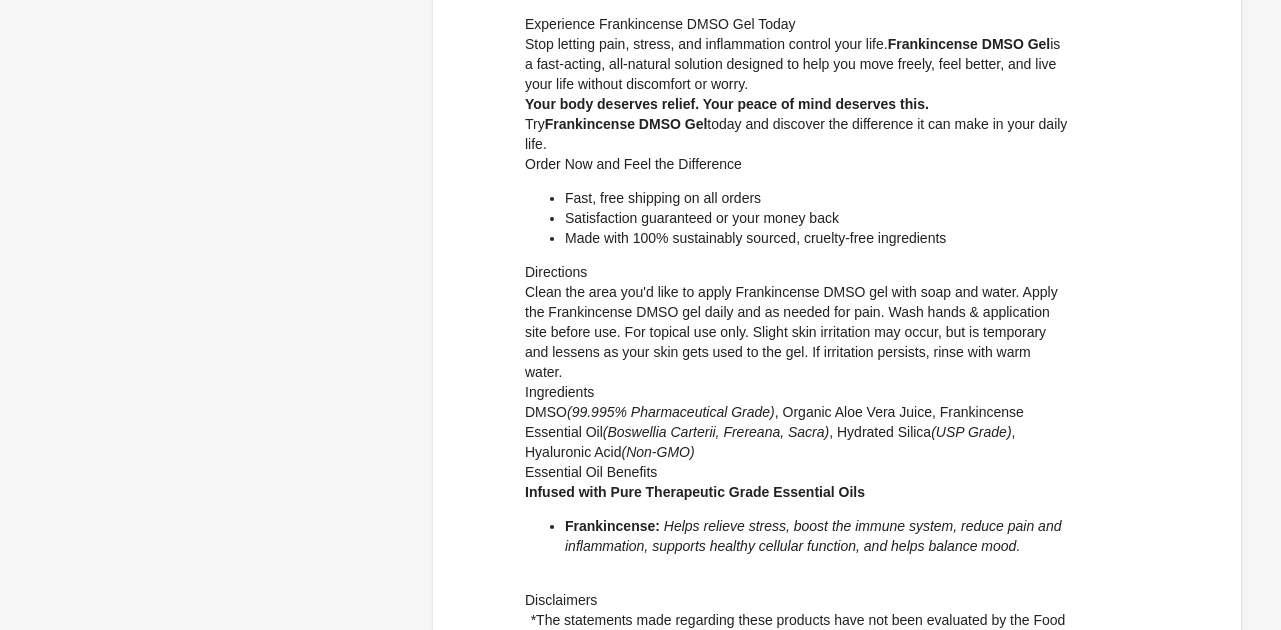 scroll, scrollTop: 1465, scrollLeft: 0, axis: vertical 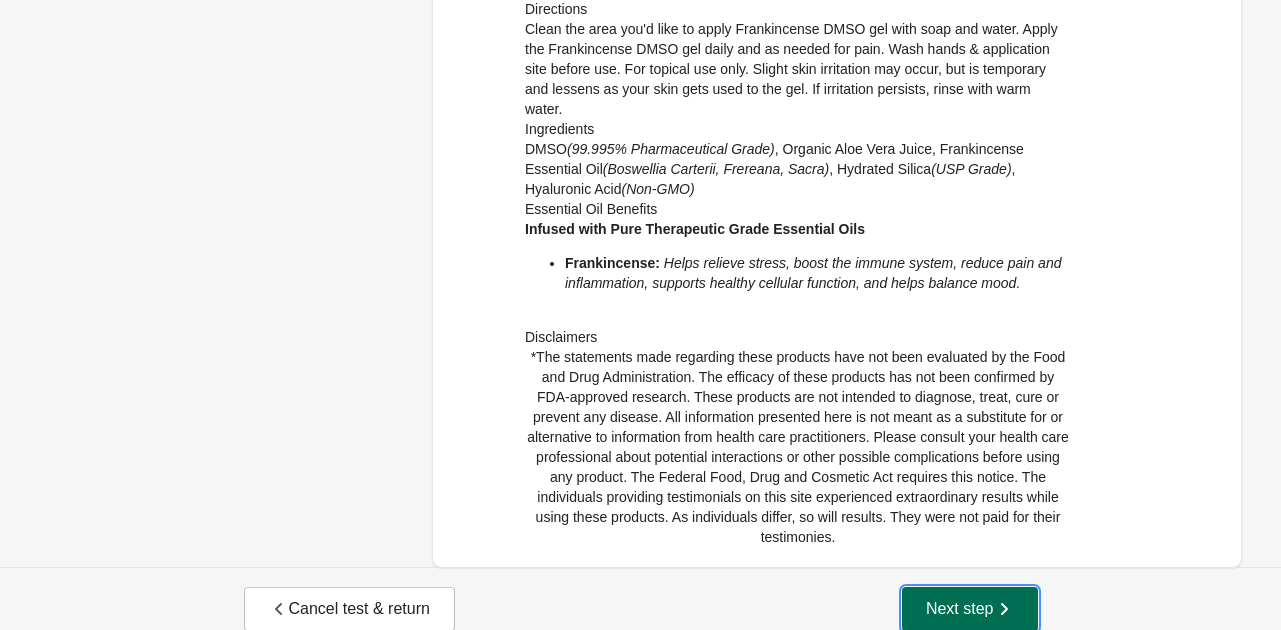 click on "Next step" at bounding box center [970, 609] 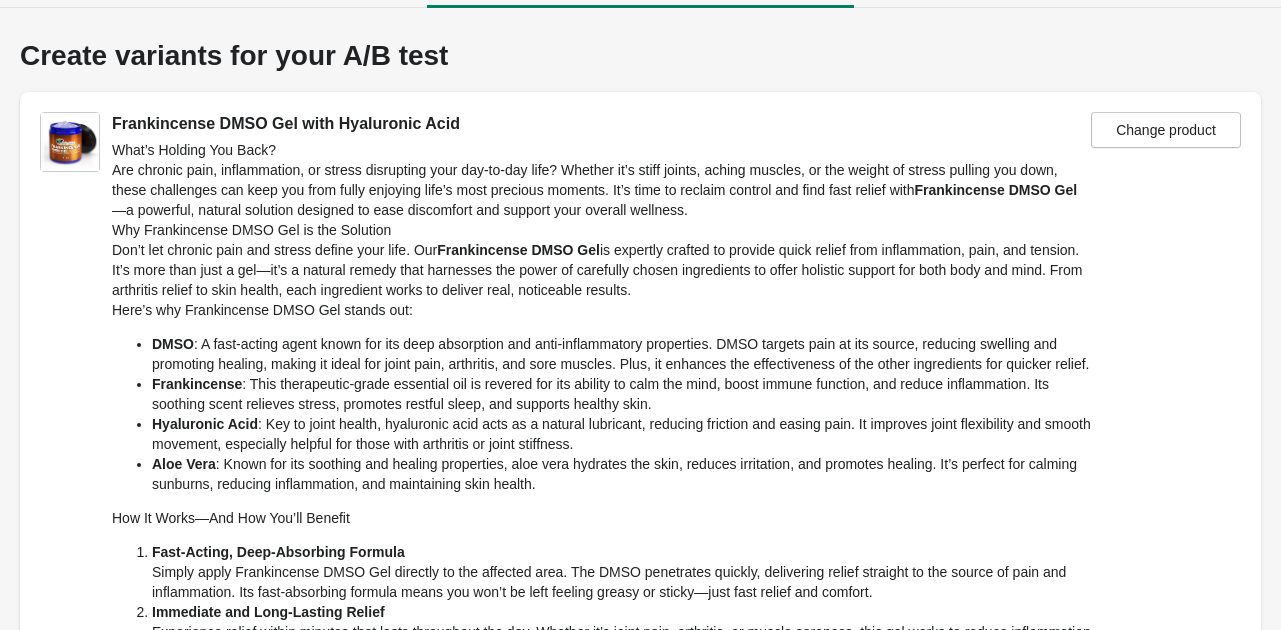 scroll, scrollTop: 0, scrollLeft: 0, axis: both 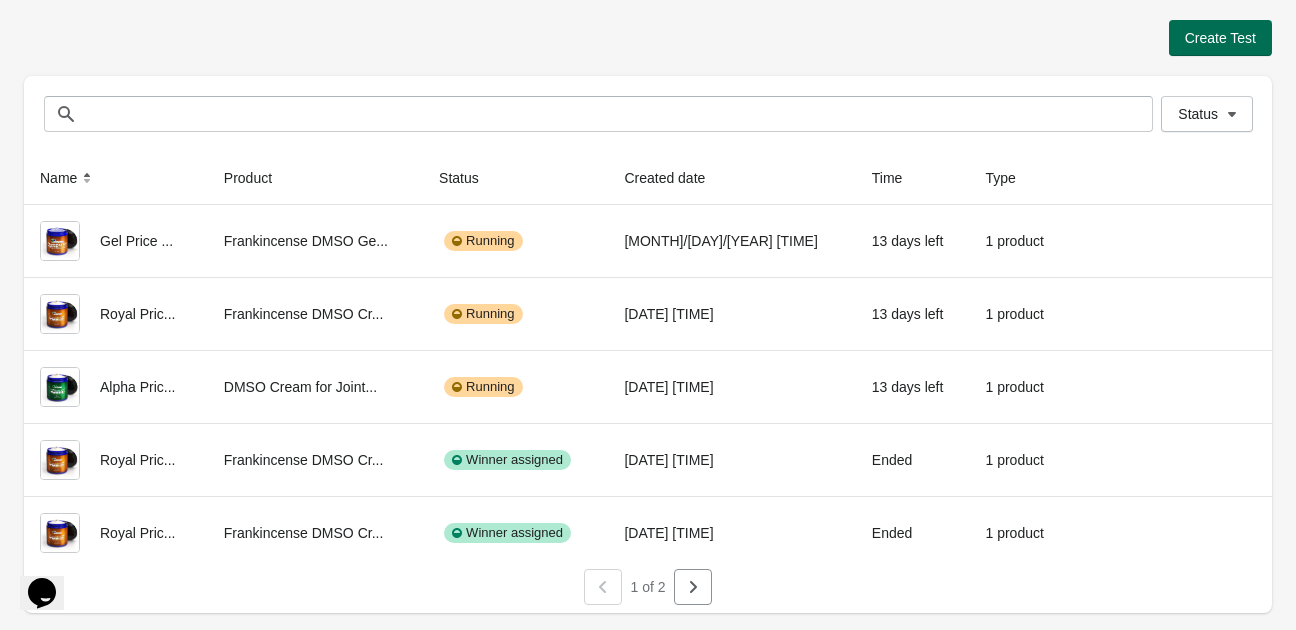 click on "Create Test" at bounding box center (1220, 38) 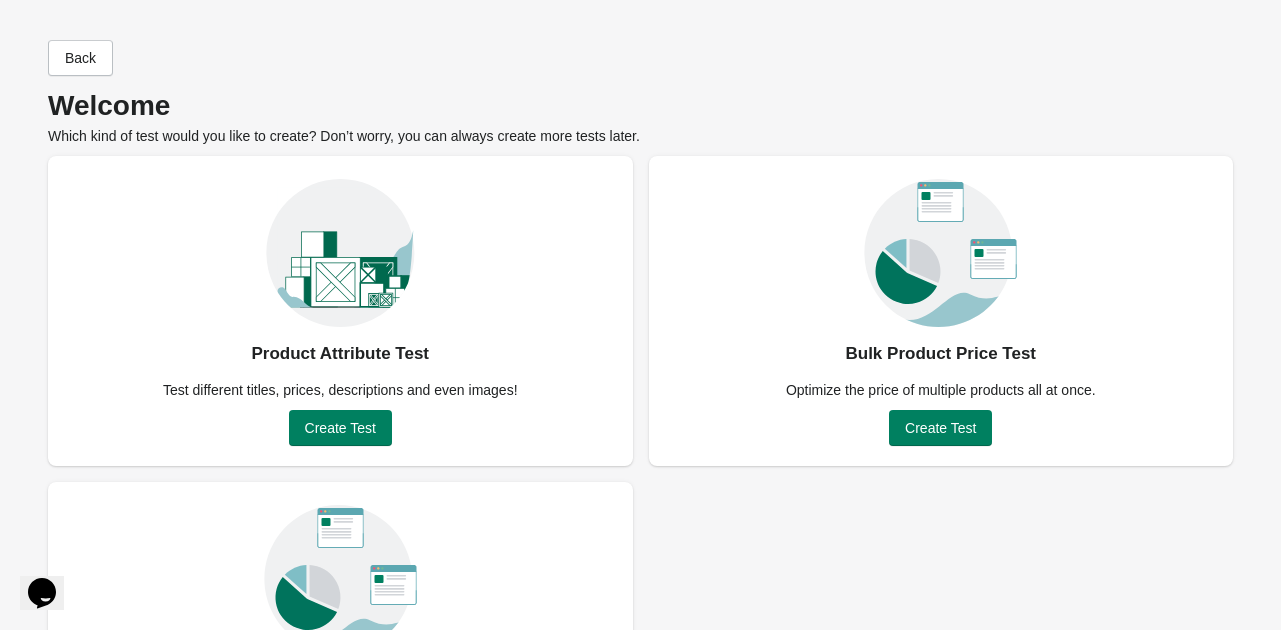 scroll, scrollTop: 177, scrollLeft: 0, axis: vertical 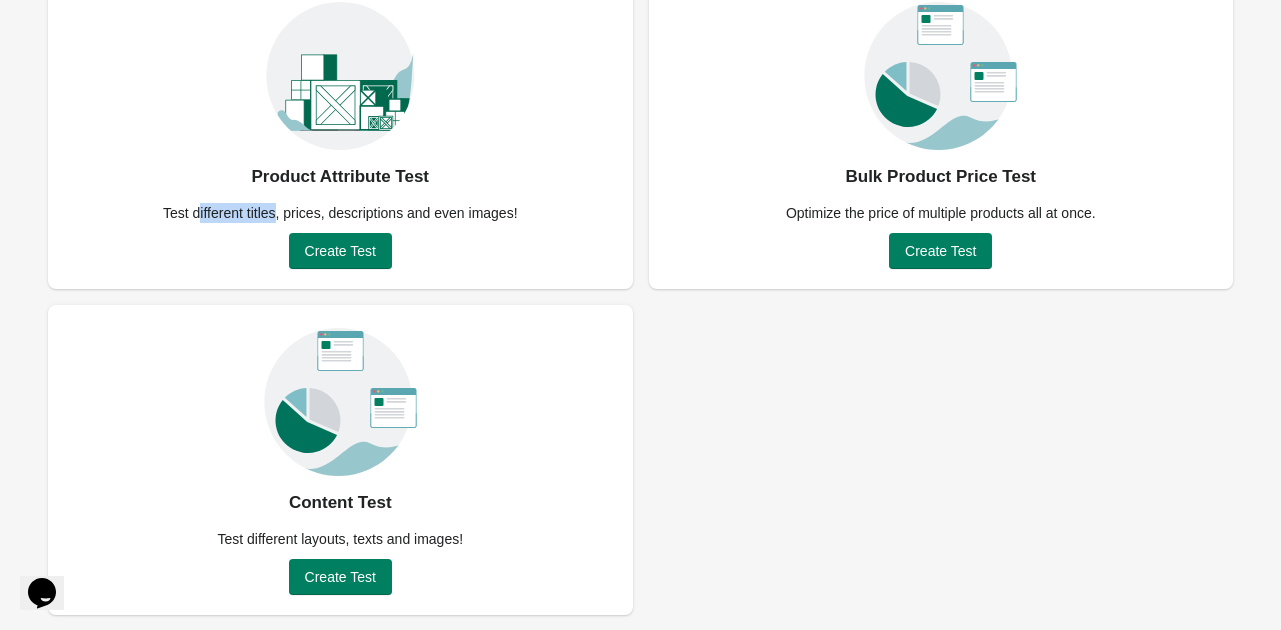 drag, startPoint x: 200, startPoint y: 217, endPoint x: 276, endPoint y: 223, distance: 76.23647 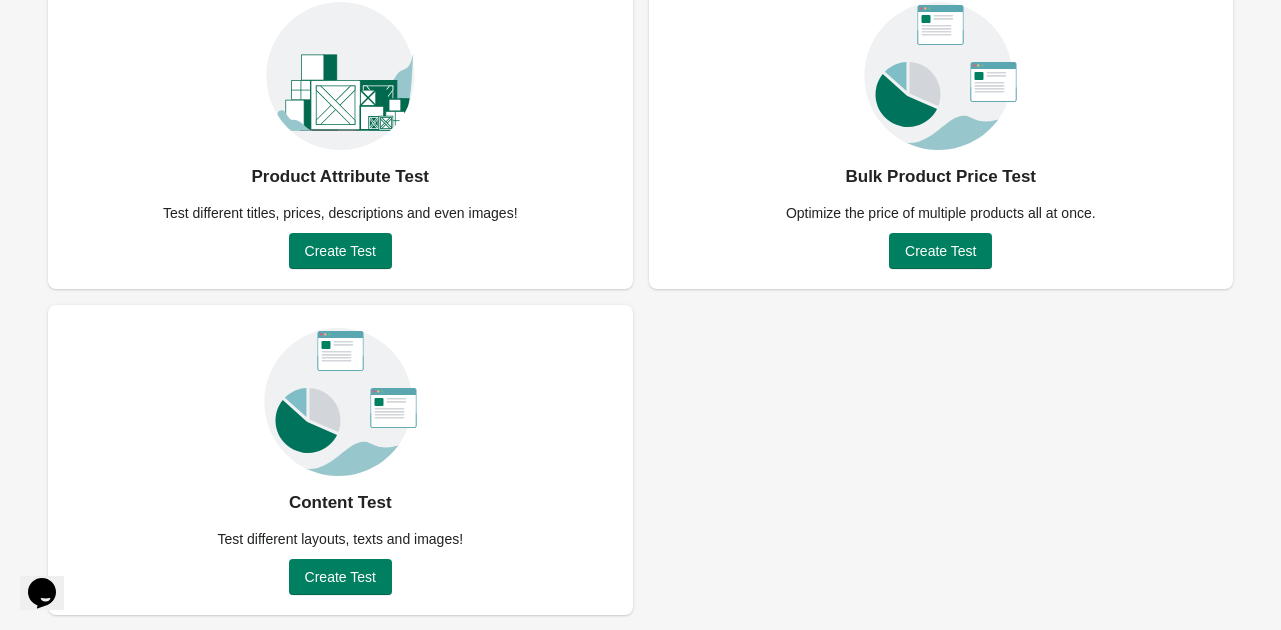 click on "Test different titles, prices, descriptions and even images!" at bounding box center (340, 213) 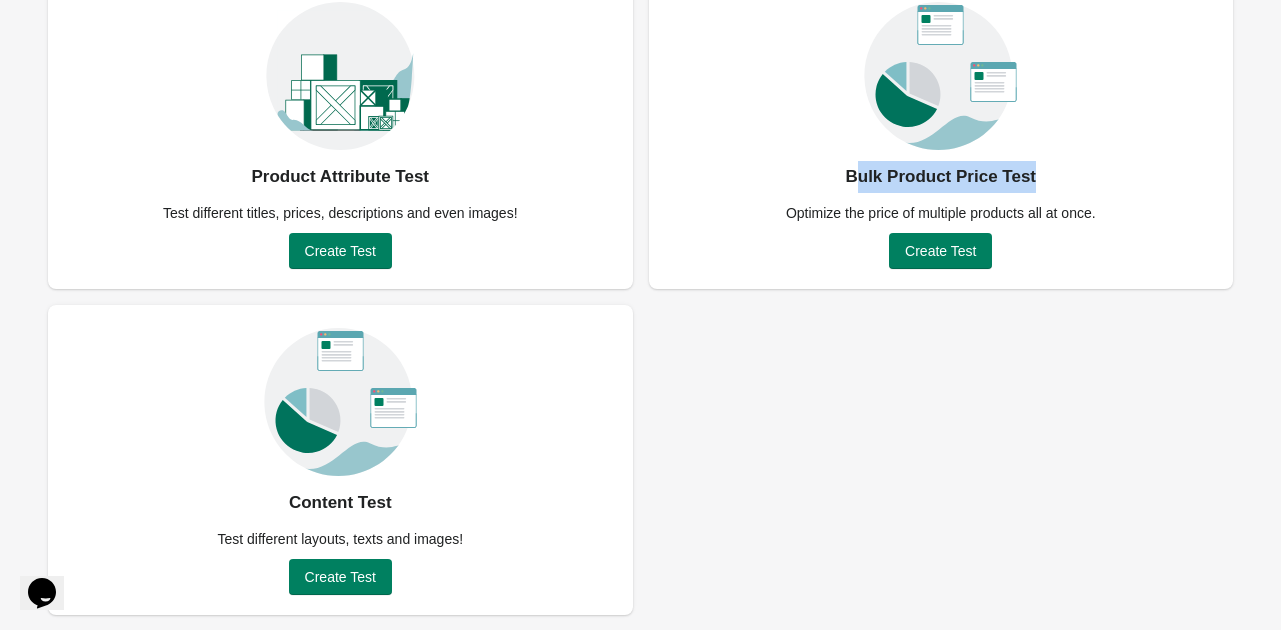 drag, startPoint x: 867, startPoint y: 185, endPoint x: 1027, endPoint y: 157, distance: 162.43152 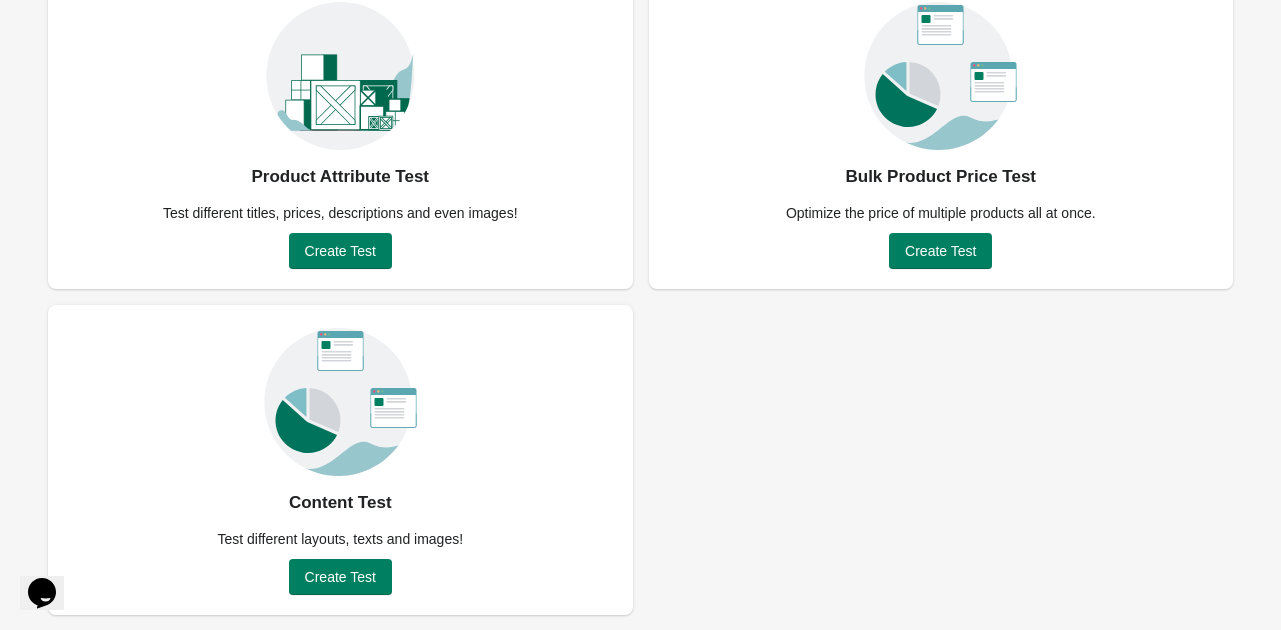 click on "Optimize the price of multiple products all at once." at bounding box center (941, 213) 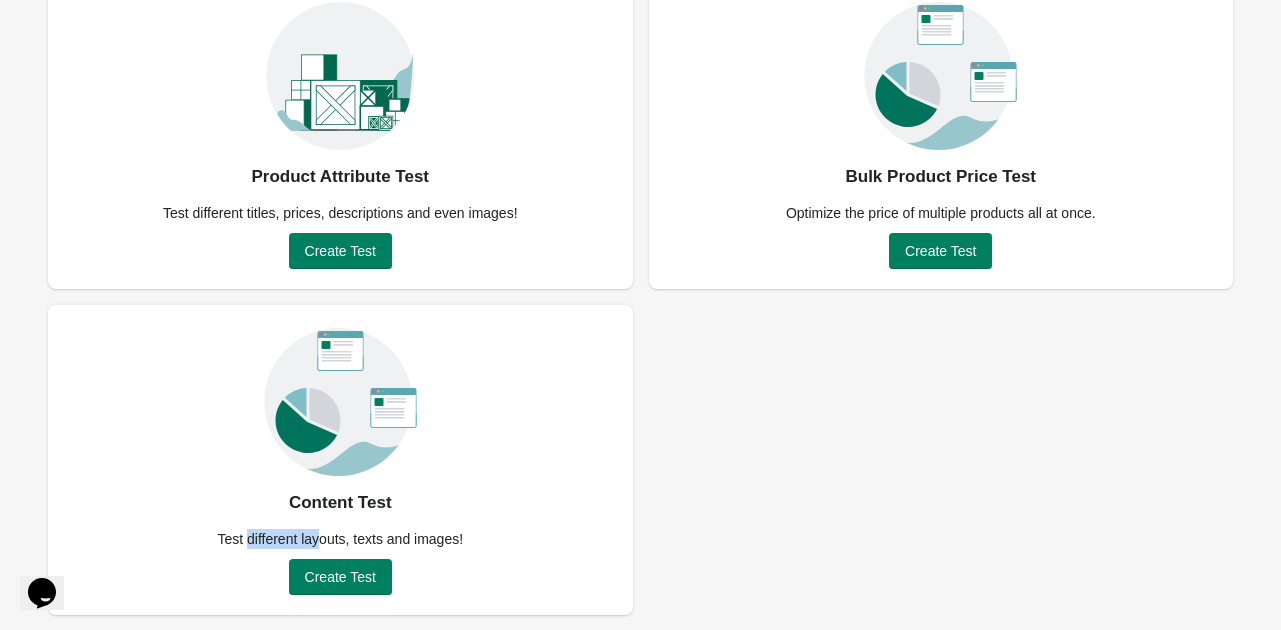 drag, startPoint x: 247, startPoint y: 539, endPoint x: 323, endPoint y: 539, distance: 76 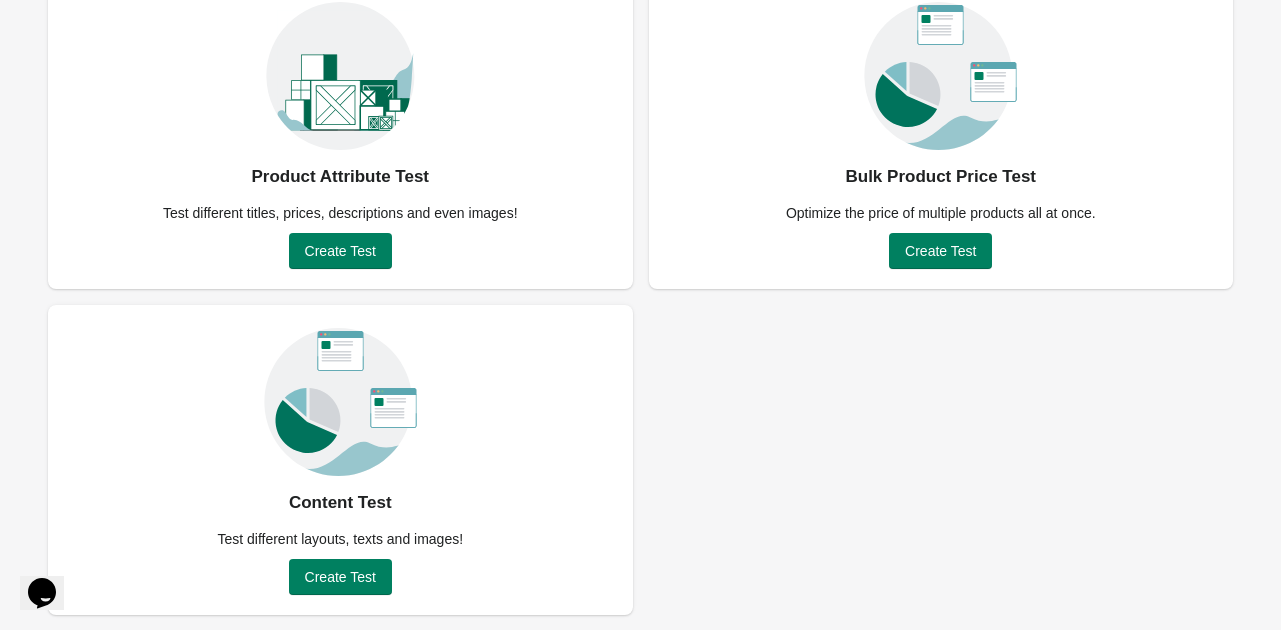 click on "Content Test Test different layouts, texts and images! Create Test" at bounding box center (340, 460) 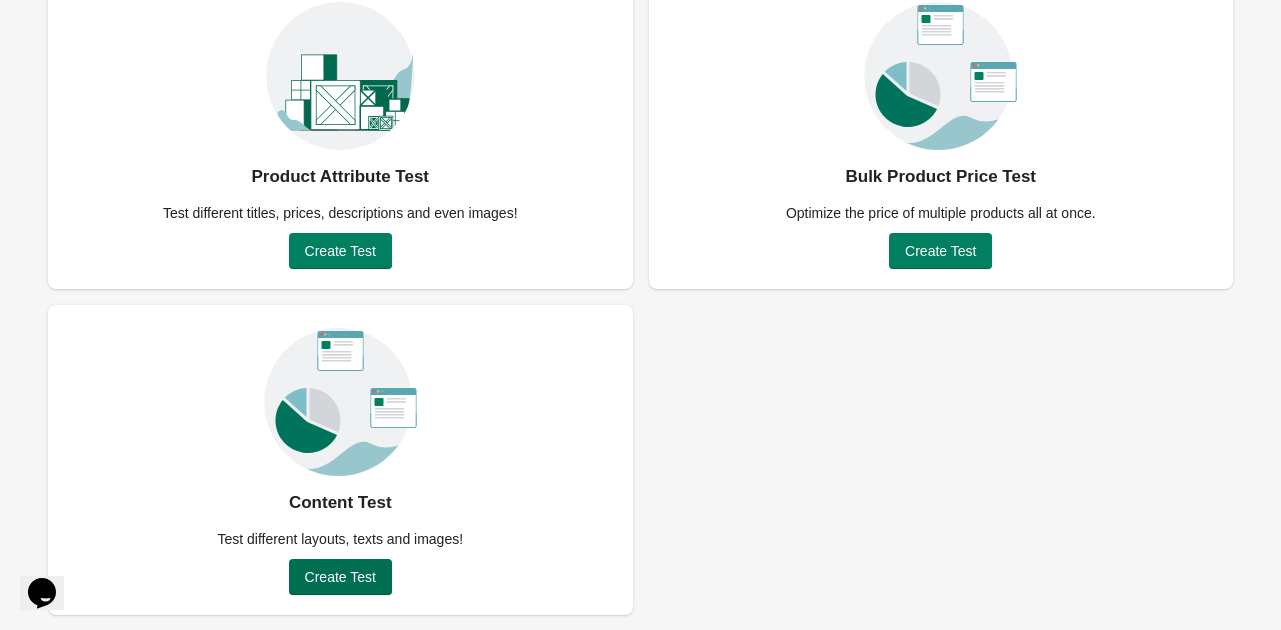 click on "Create Test" at bounding box center [340, 577] 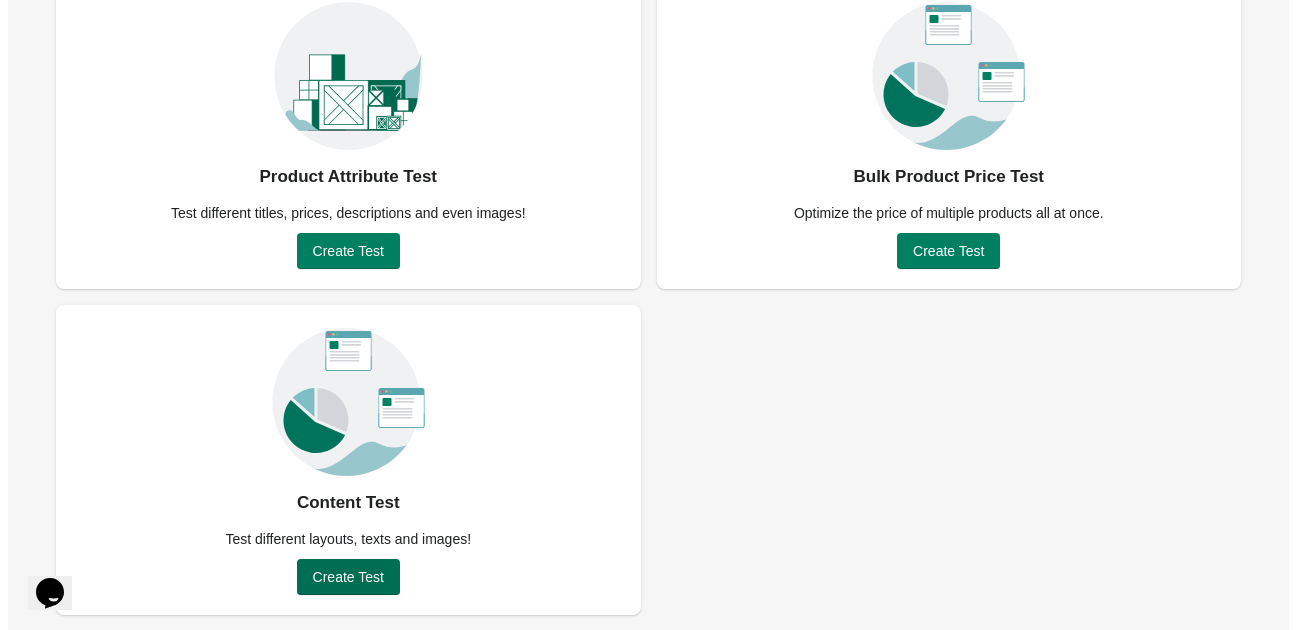 scroll, scrollTop: 0, scrollLeft: 0, axis: both 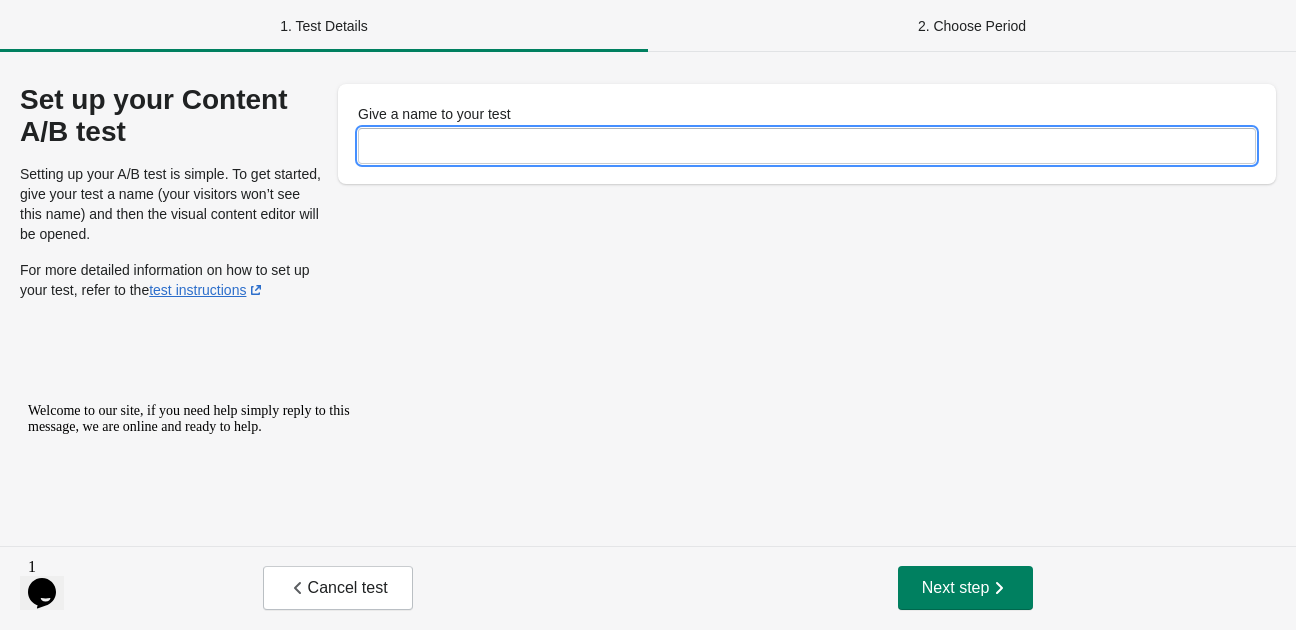 click on "Give a name to your test" at bounding box center [807, 146] 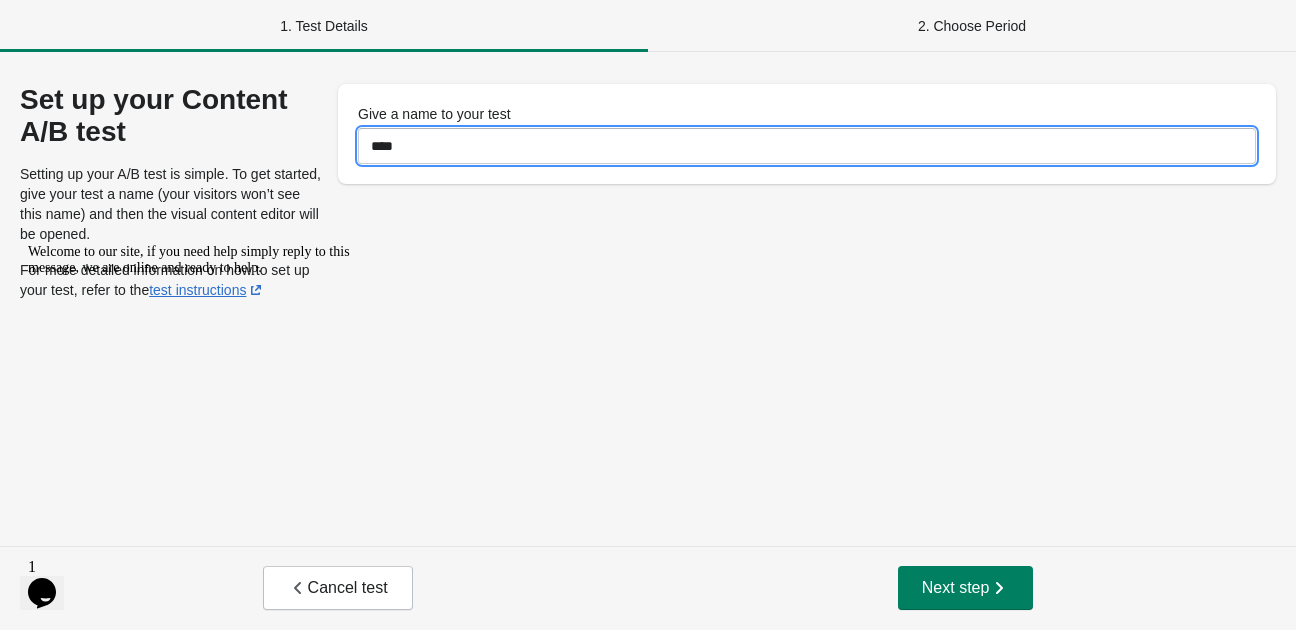 type on "****" 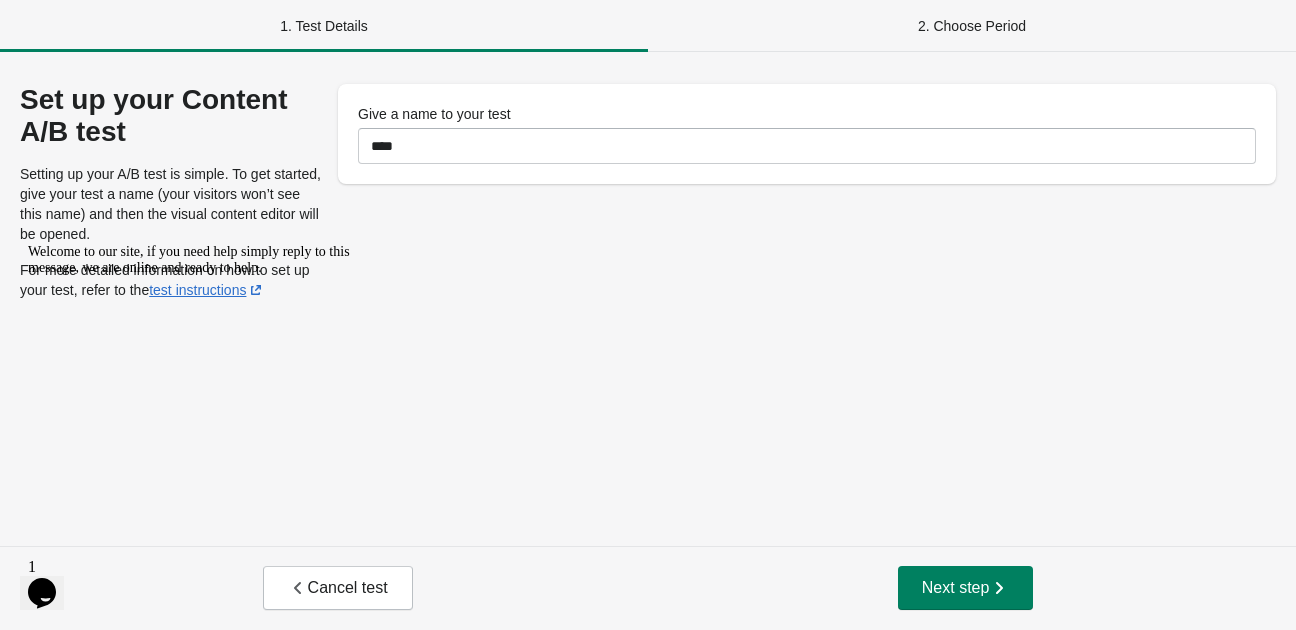 click on "Give a name to your test ****" at bounding box center [807, 192] 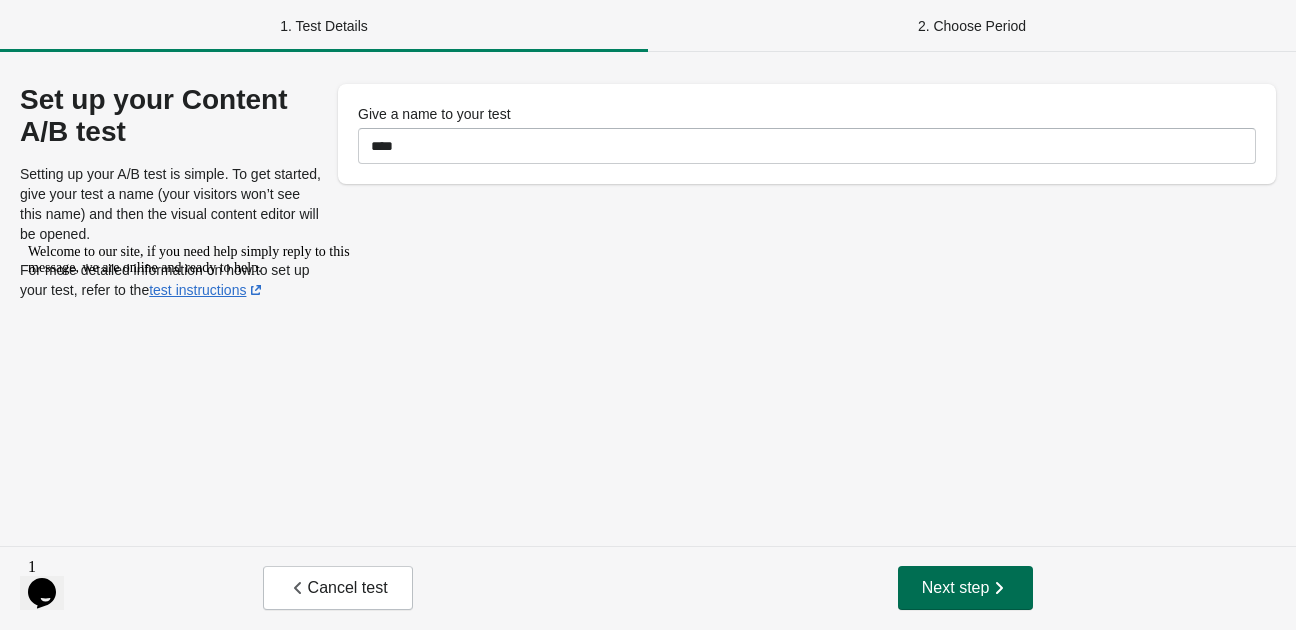 click on "Next step" at bounding box center [966, 588] 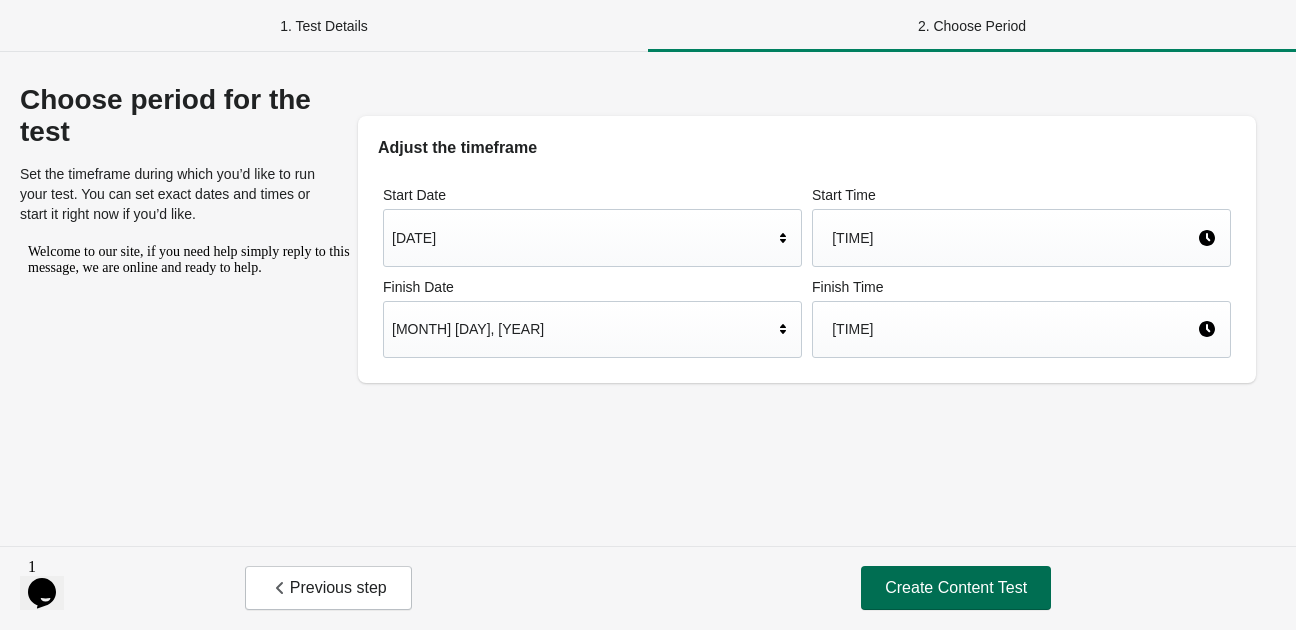 click on "Create Content Test" at bounding box center [956, 588] 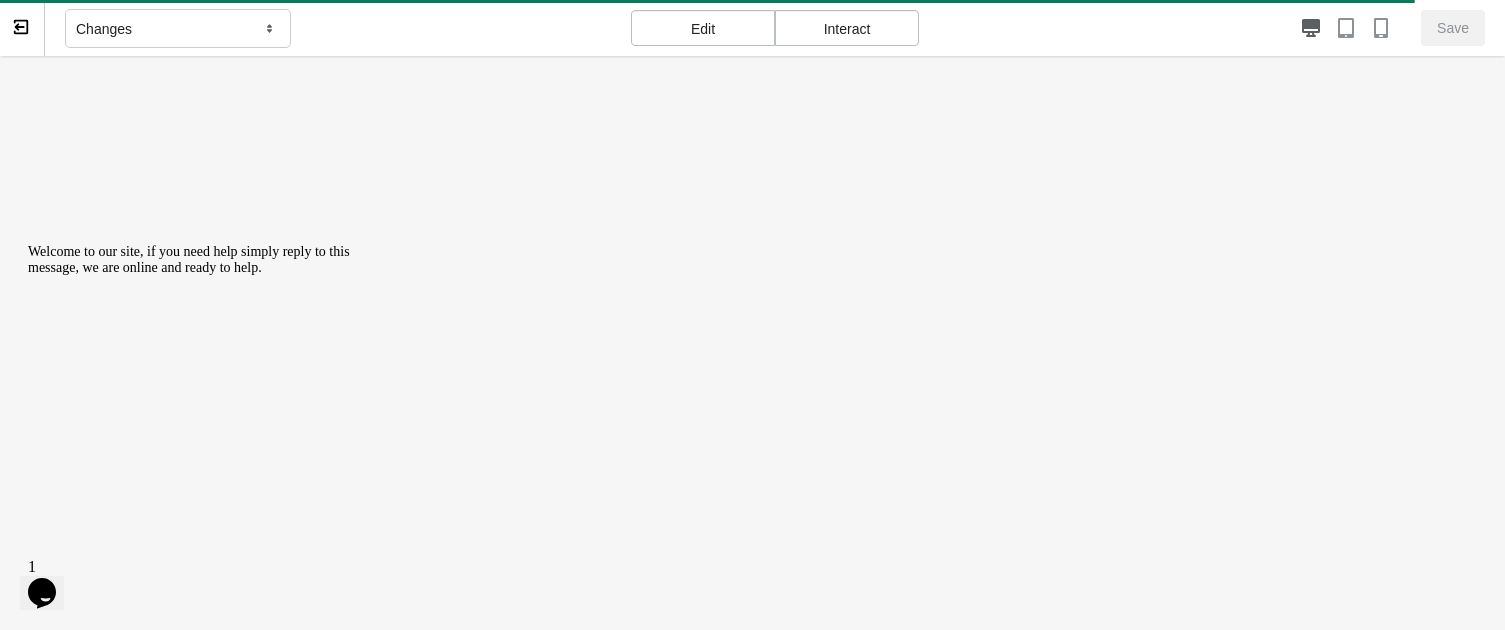 click on "Changes" at bounding box center [178, 29] 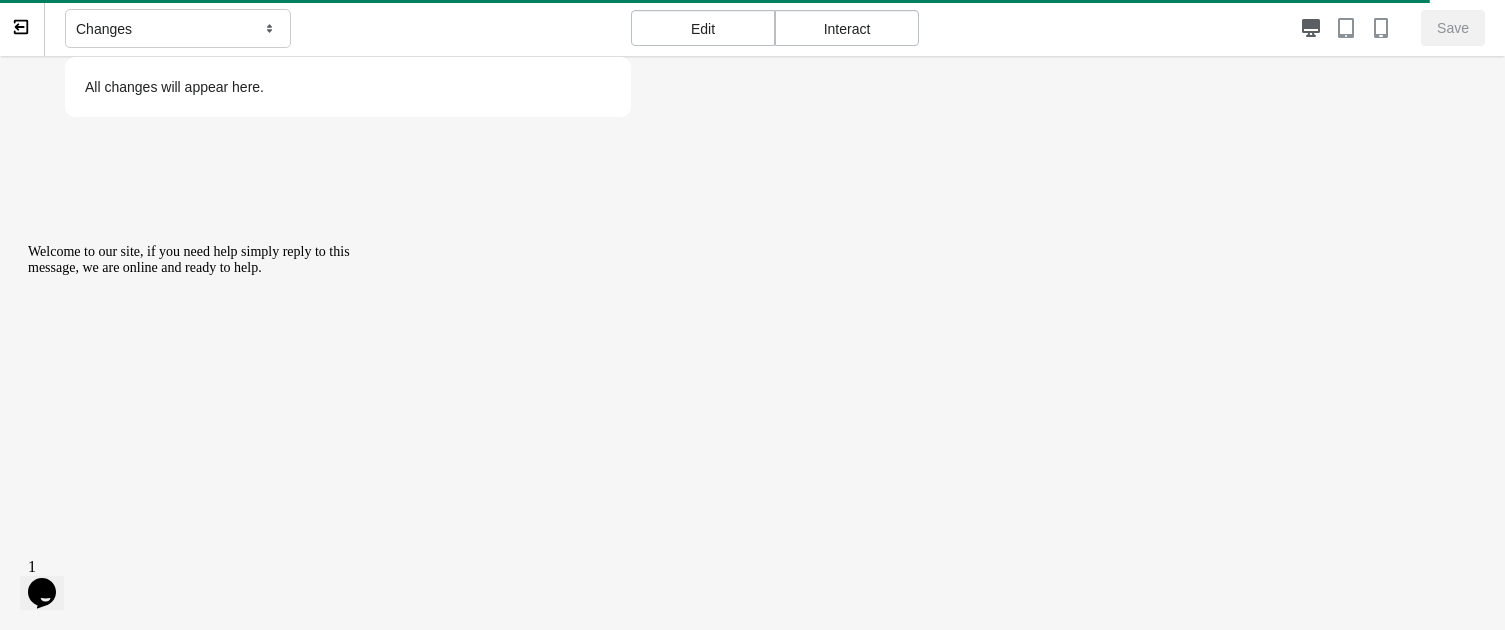 click on "Changes" at bounding box center (178, 29) 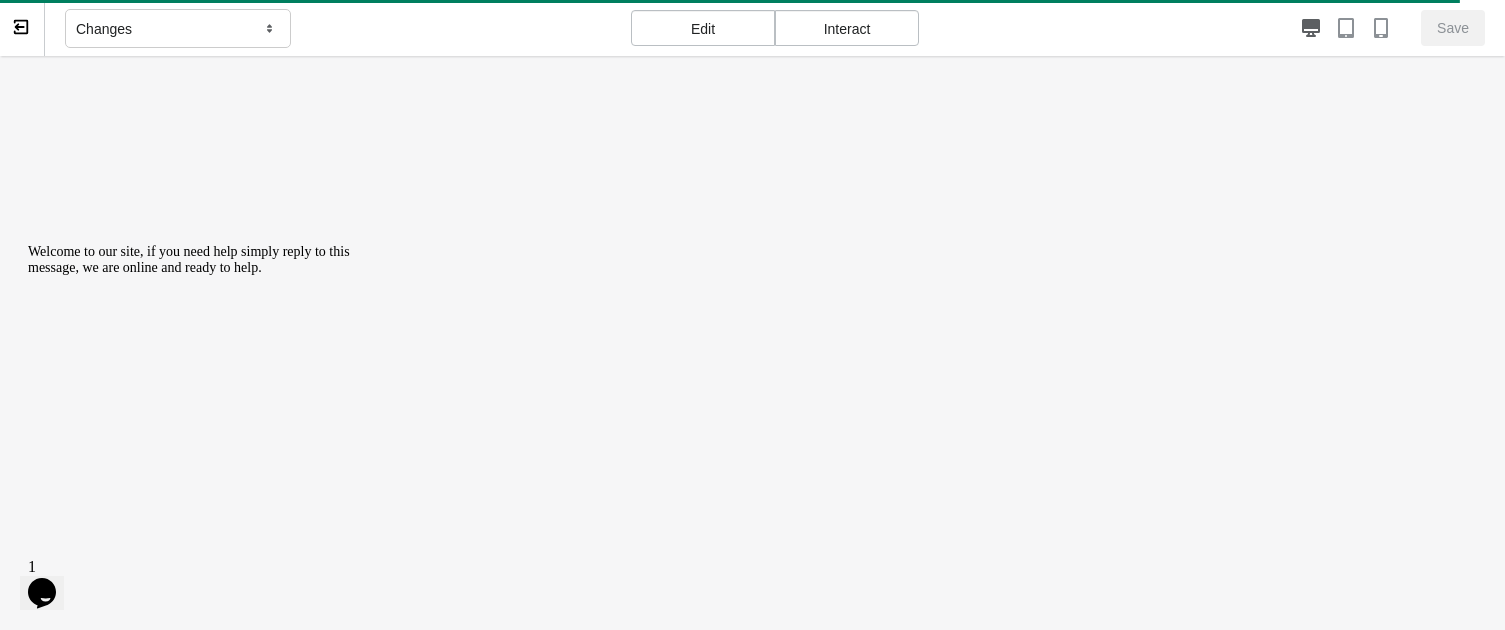 click on "Edit" at bounding box center [703, 28] 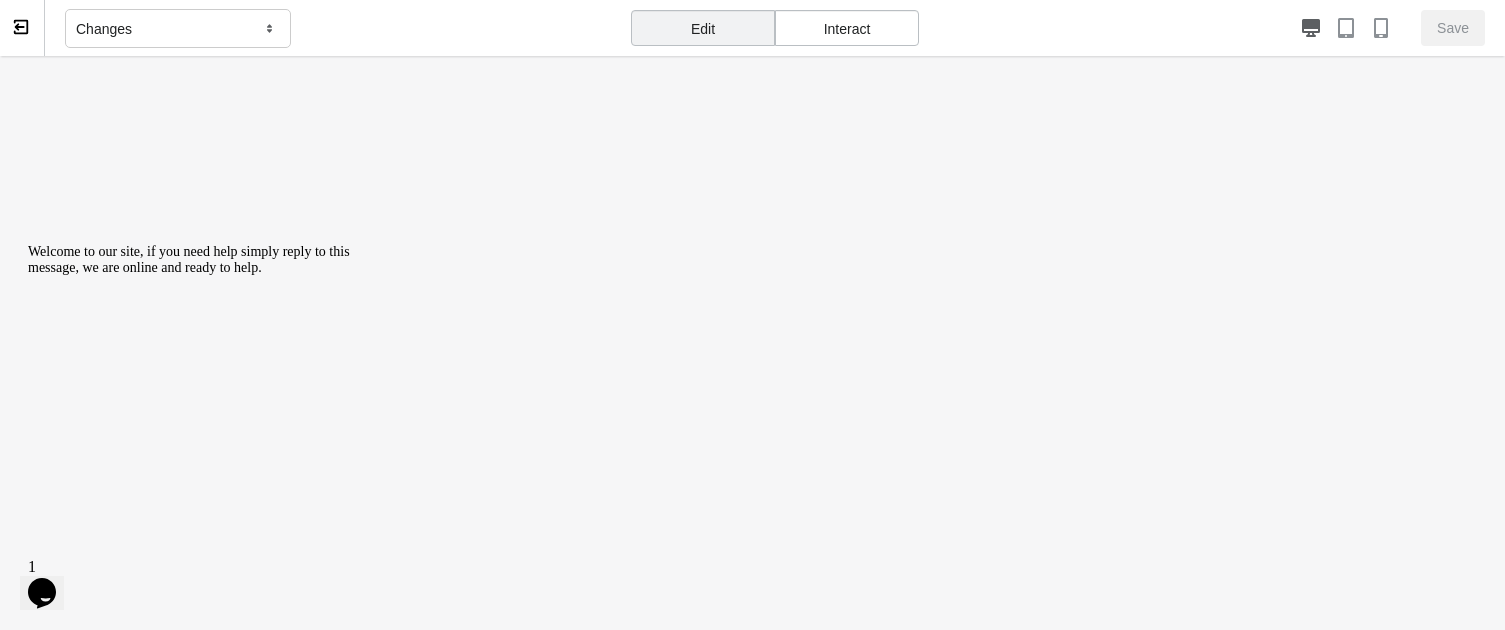 click on "Interact" at bounding box center (847, 28) 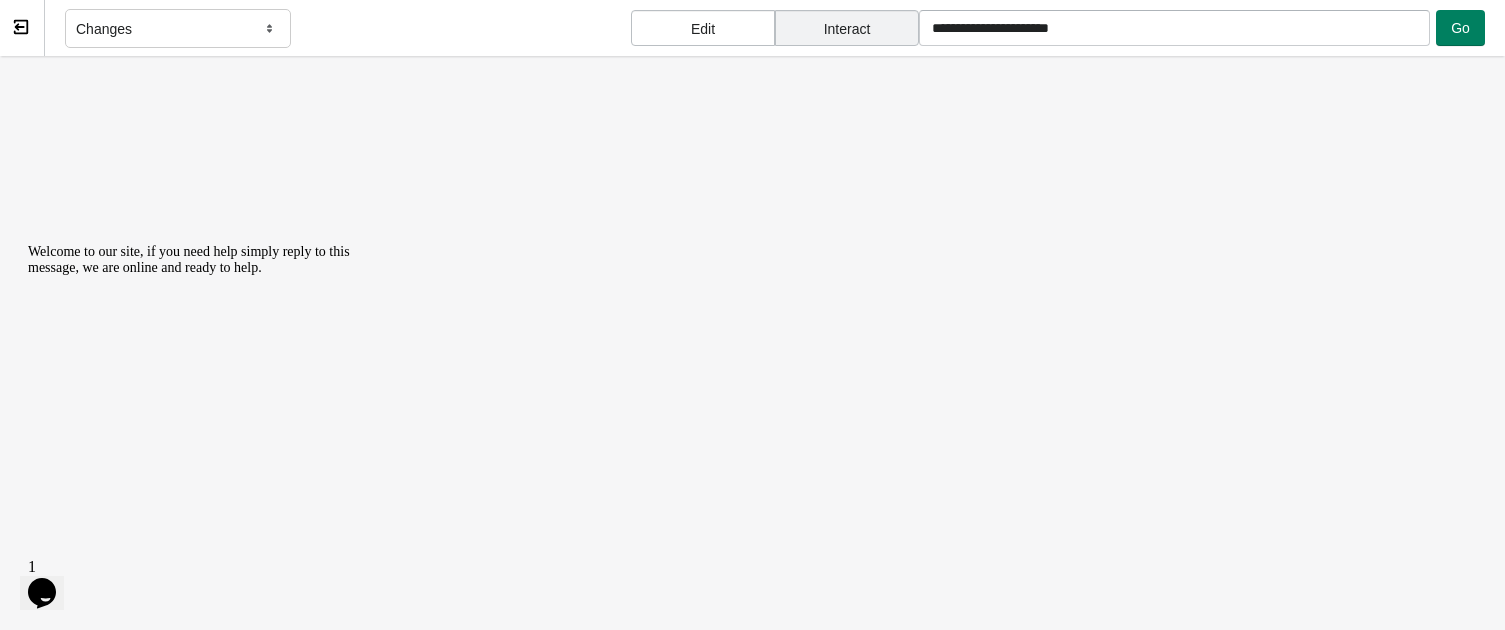 click on "Edit" at bounding box center [703, 28] 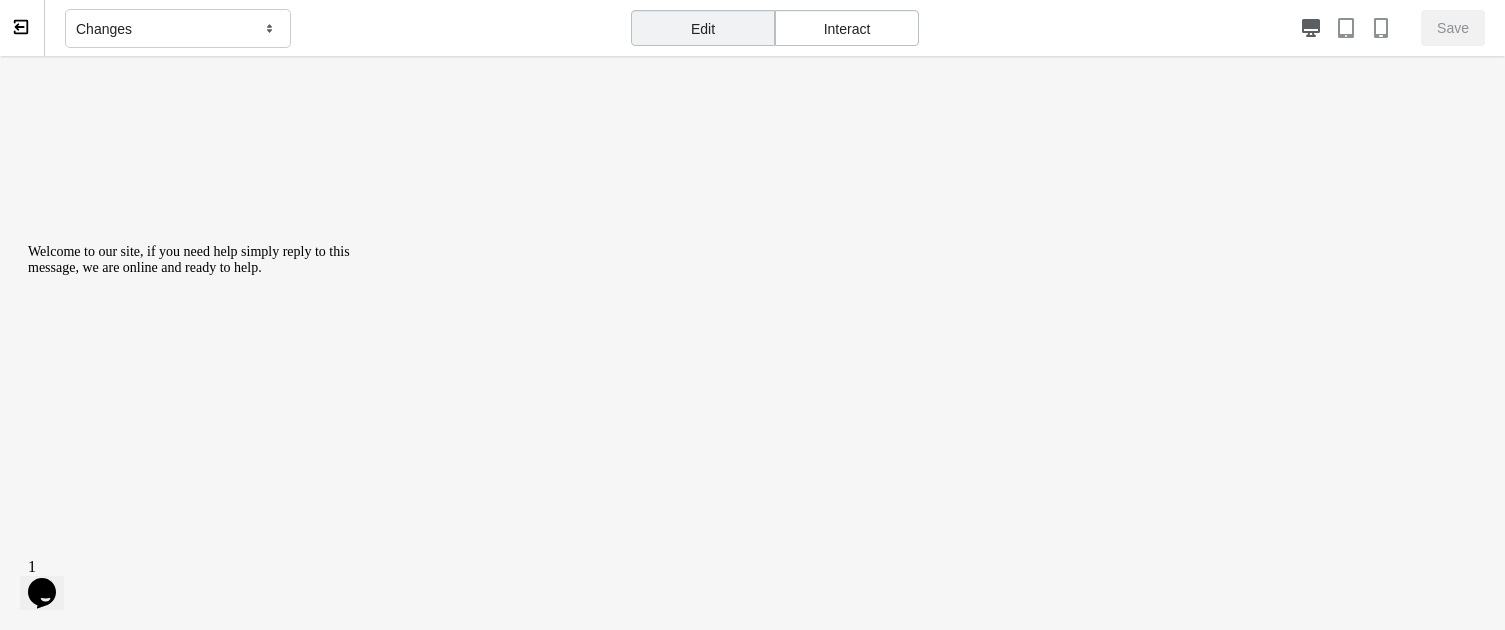 click on "Interact" at bounding box center (847, 28) 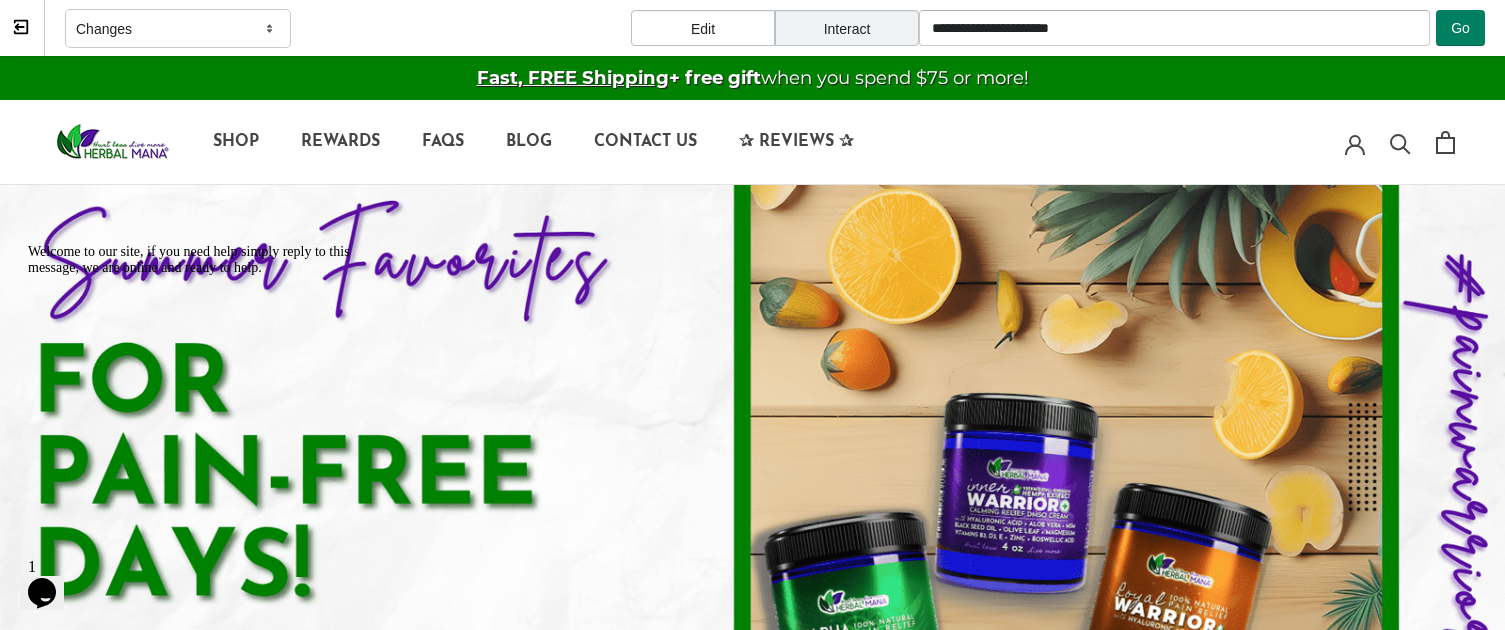 scroll, scrollTop: 0, scrollLeft: 0, axis: both 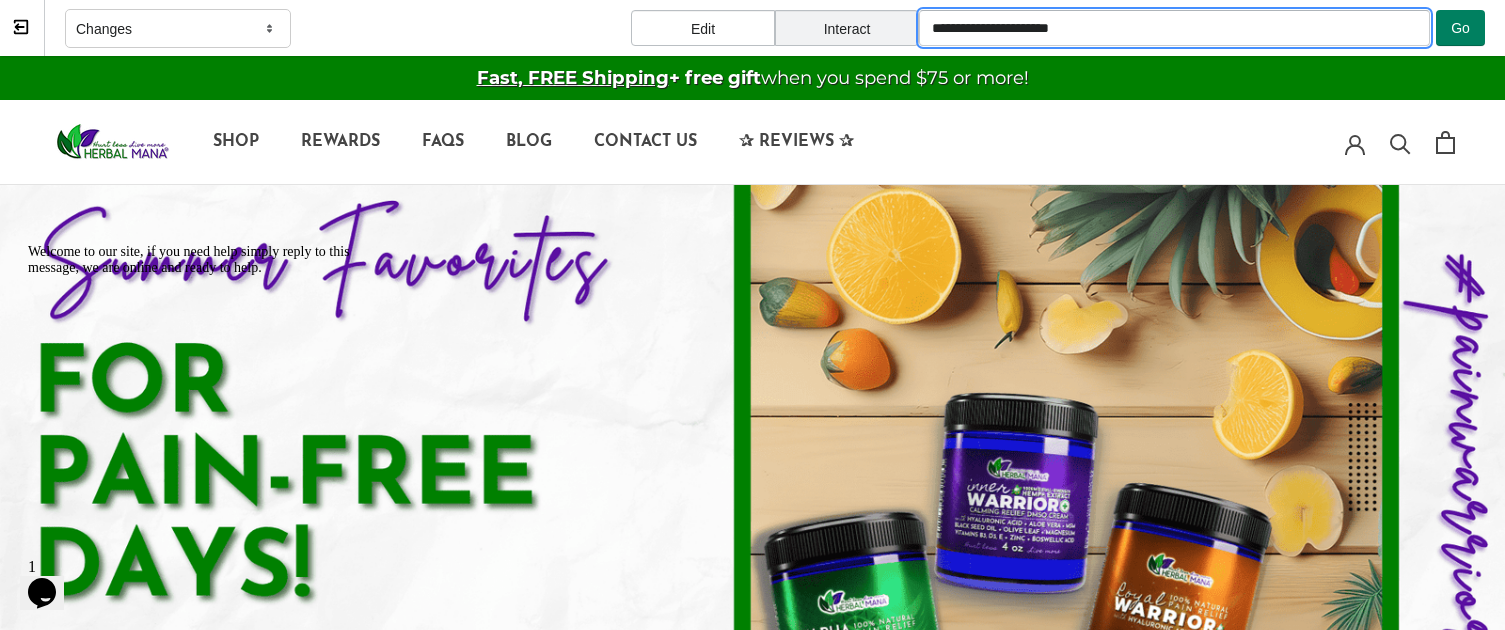 click on "**********" at bounding box center (1174, 28) 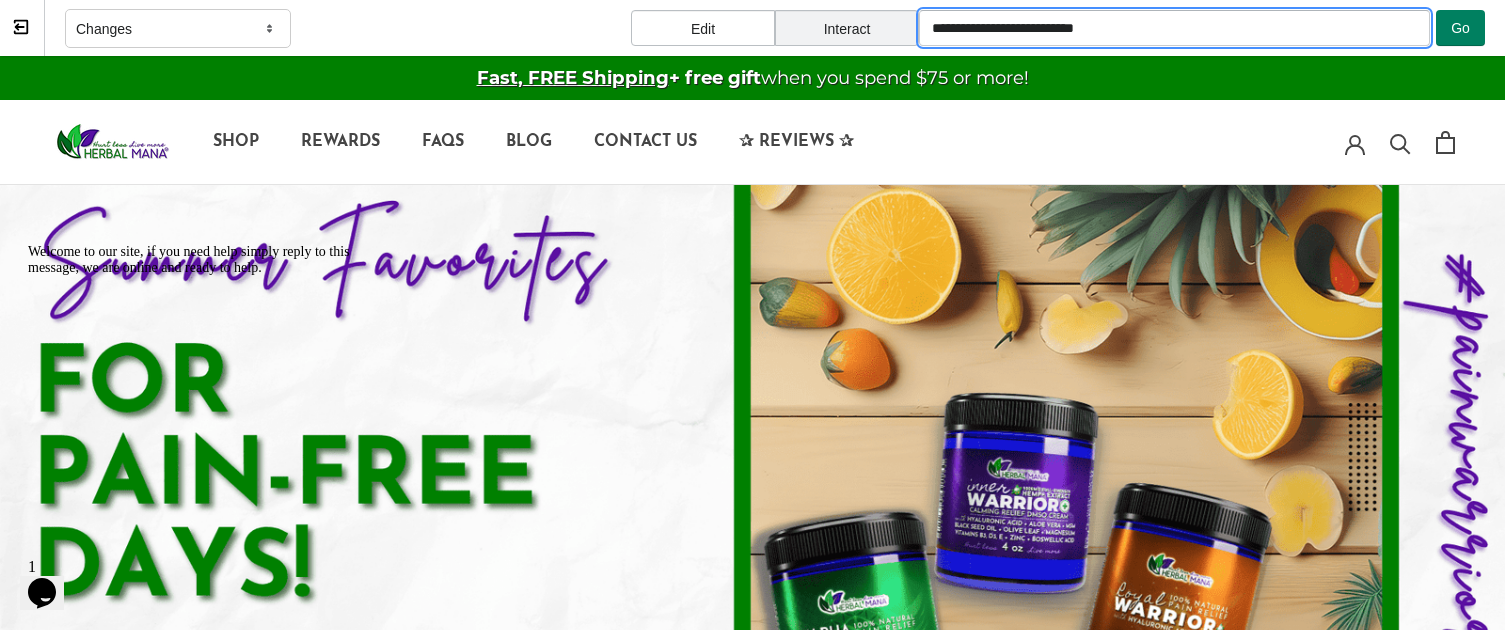 type on "**********" 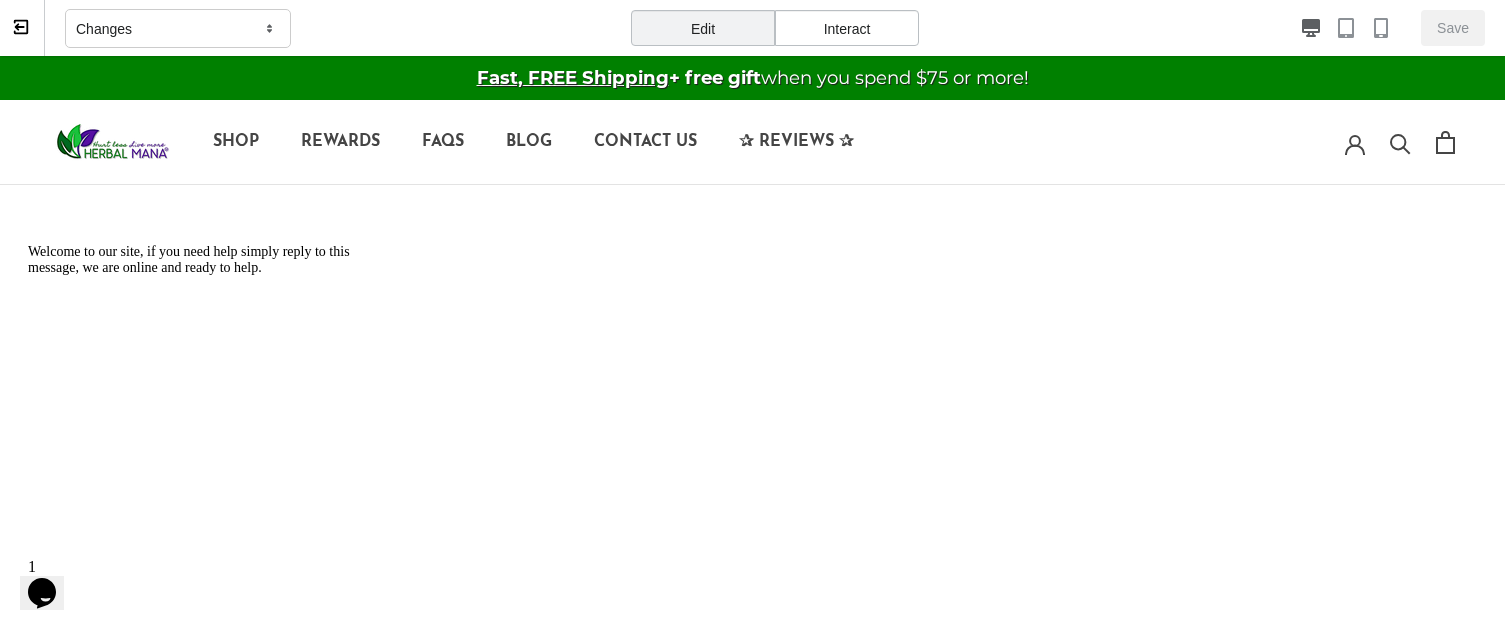 click on "Interact" at bounding box center (847, 28) 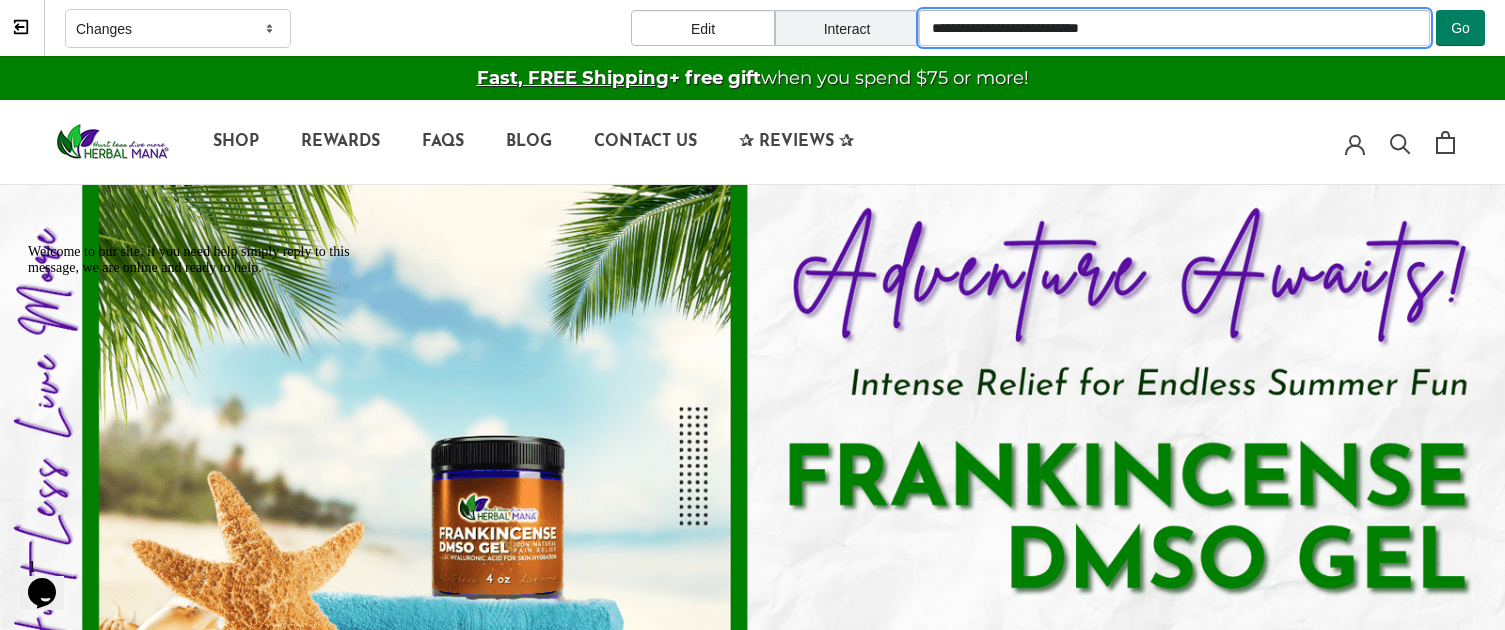 click on "**********" at bounding box center [1174, 28] 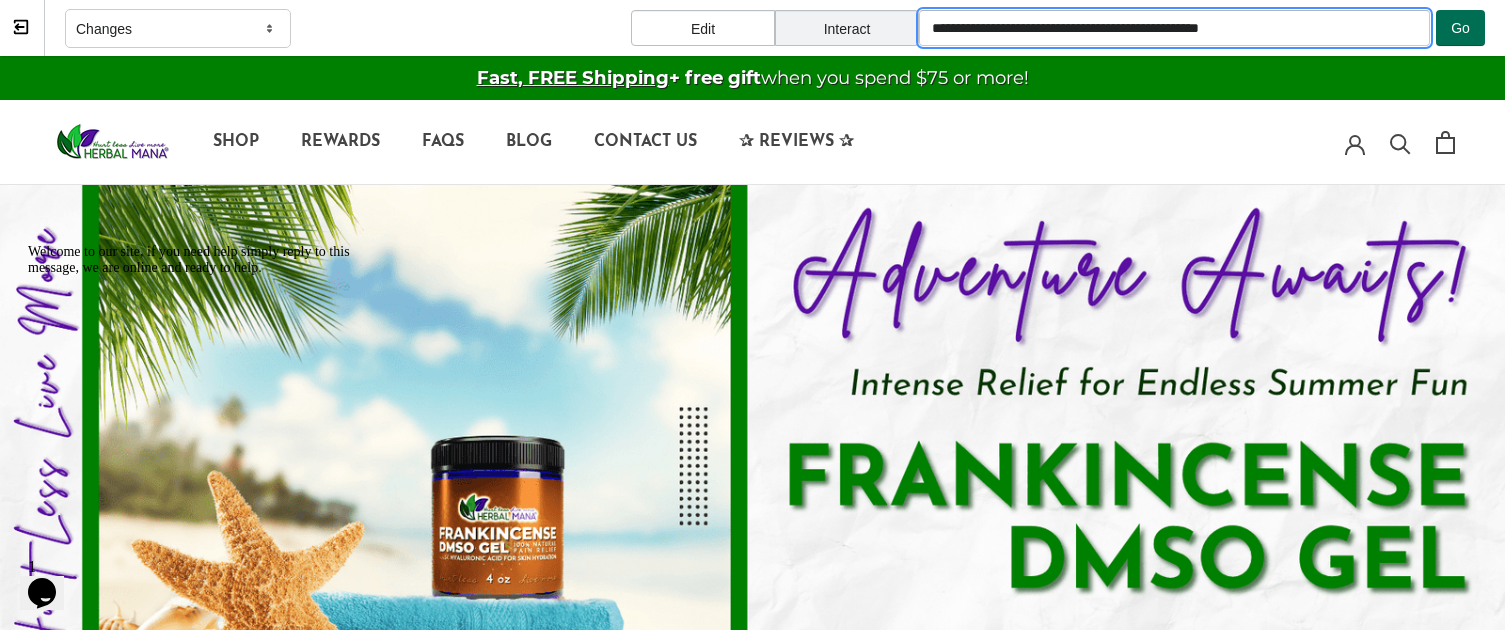 type on "**********" 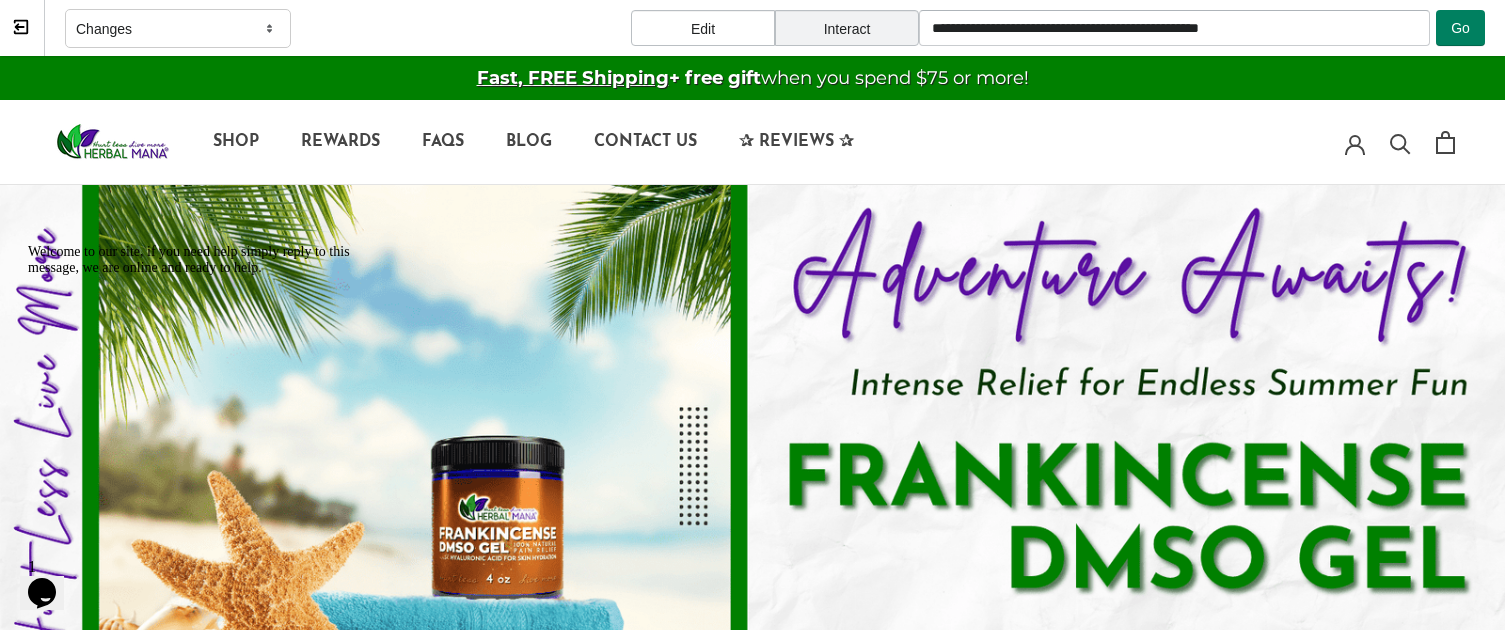 click on "Edit" at bounding box center [703, 28] 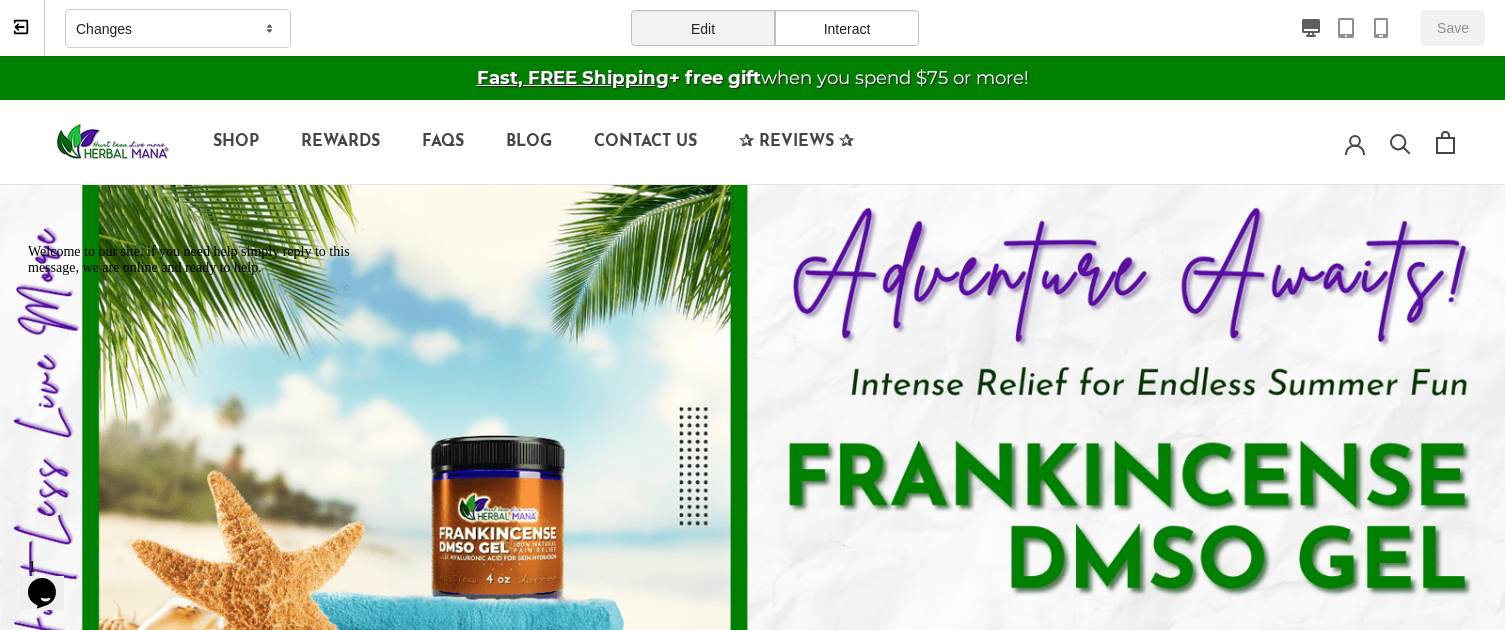 select on "**********" 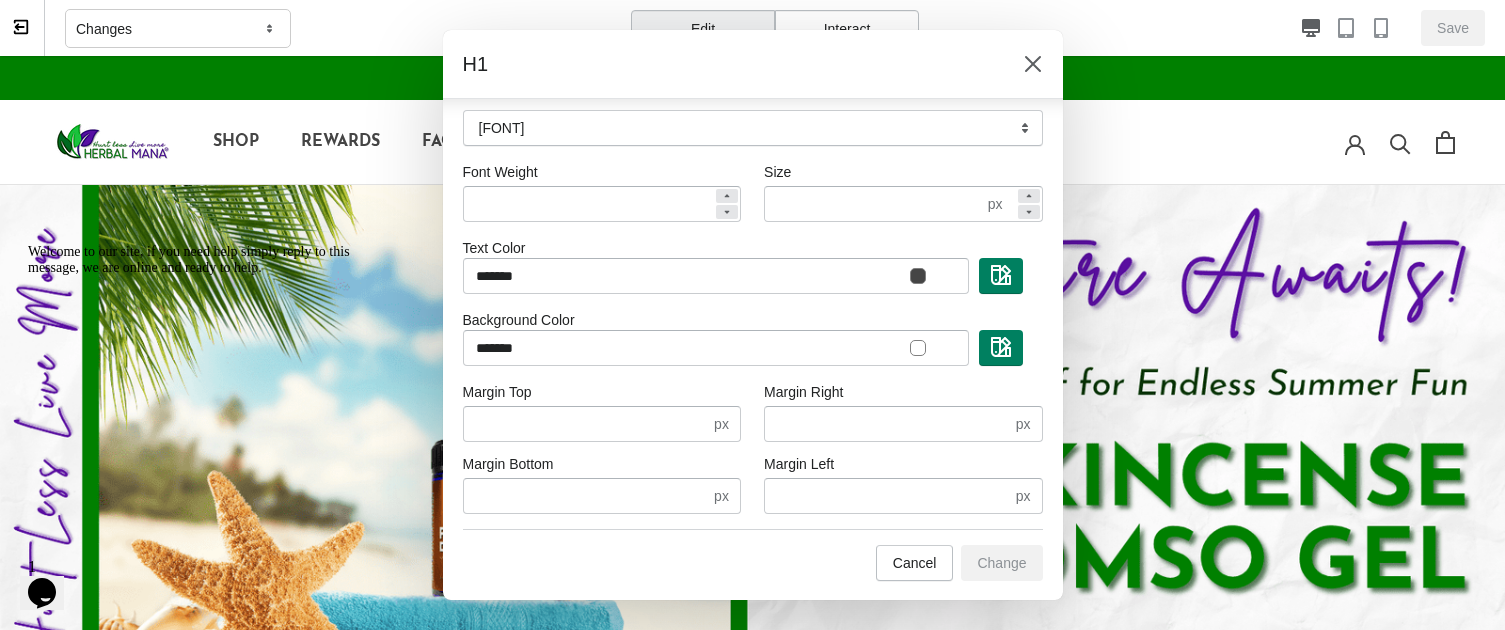 scroll, scrollTop: 0, scrollLeft: 0, axis: both 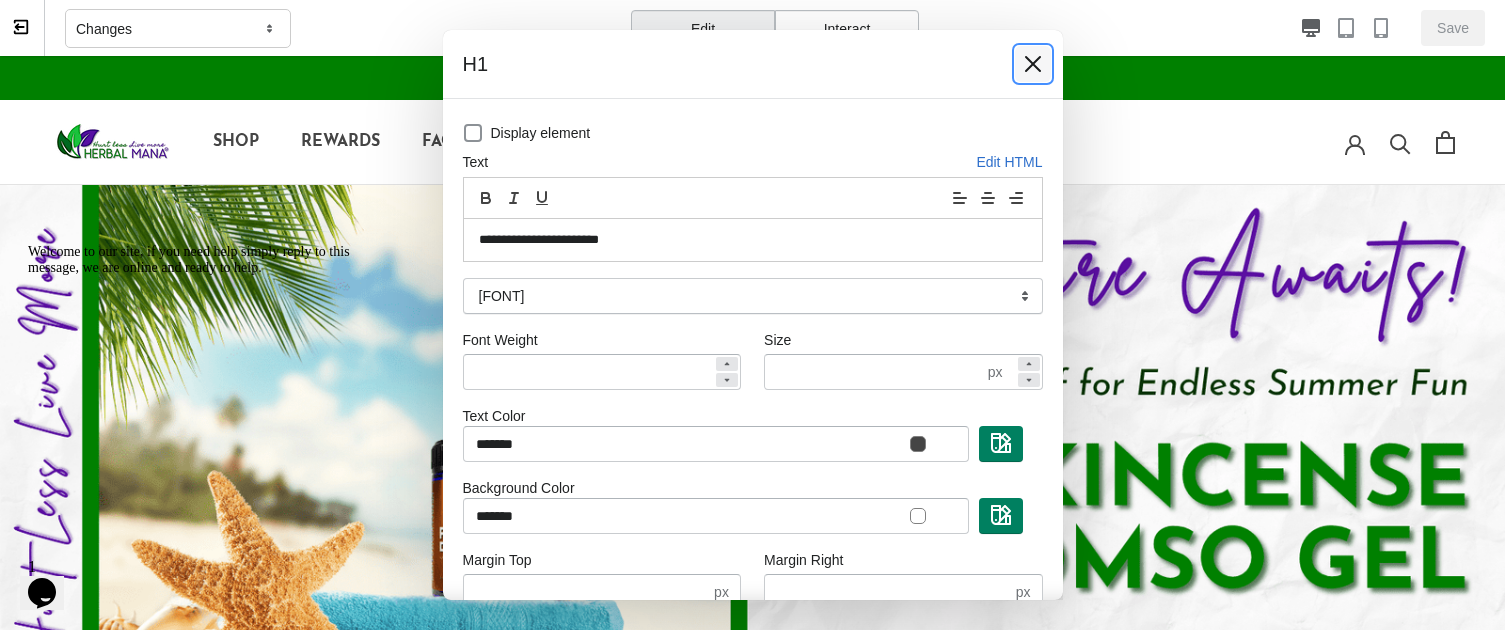 click 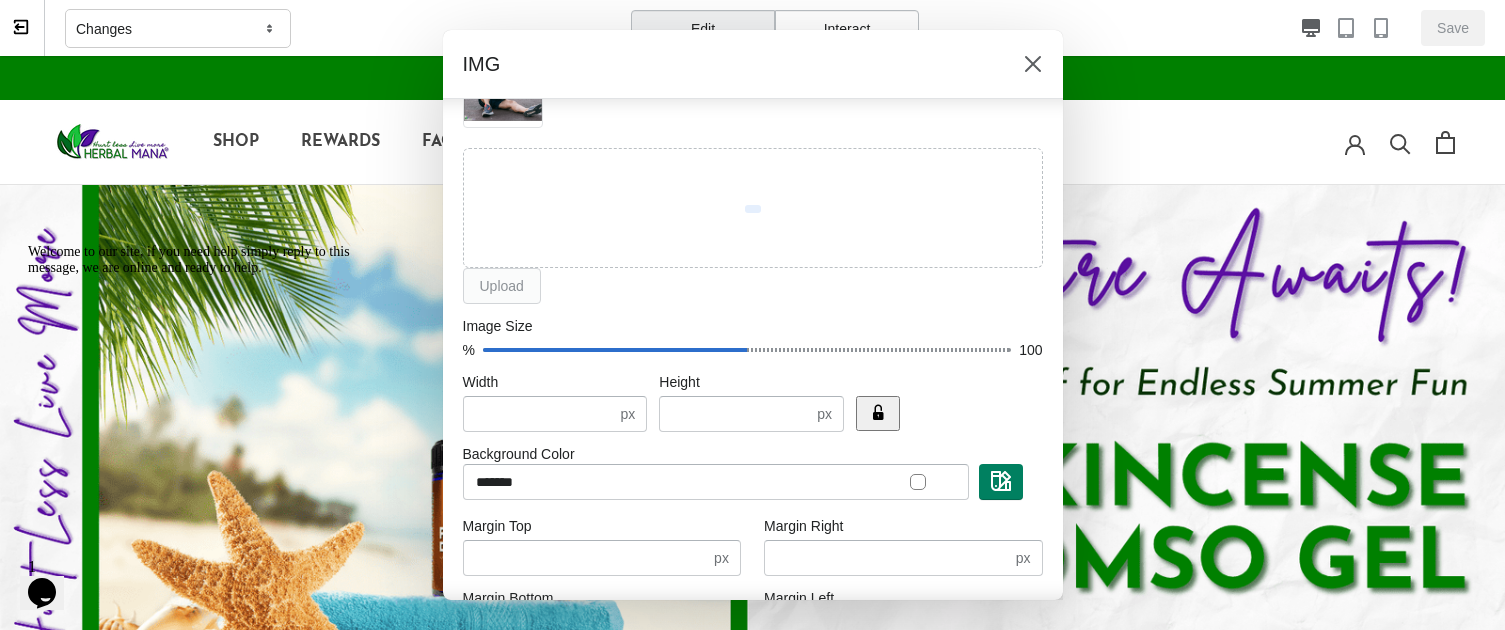 scroll, scrollTop: 392, scrollLeft: 0, axis: vertical 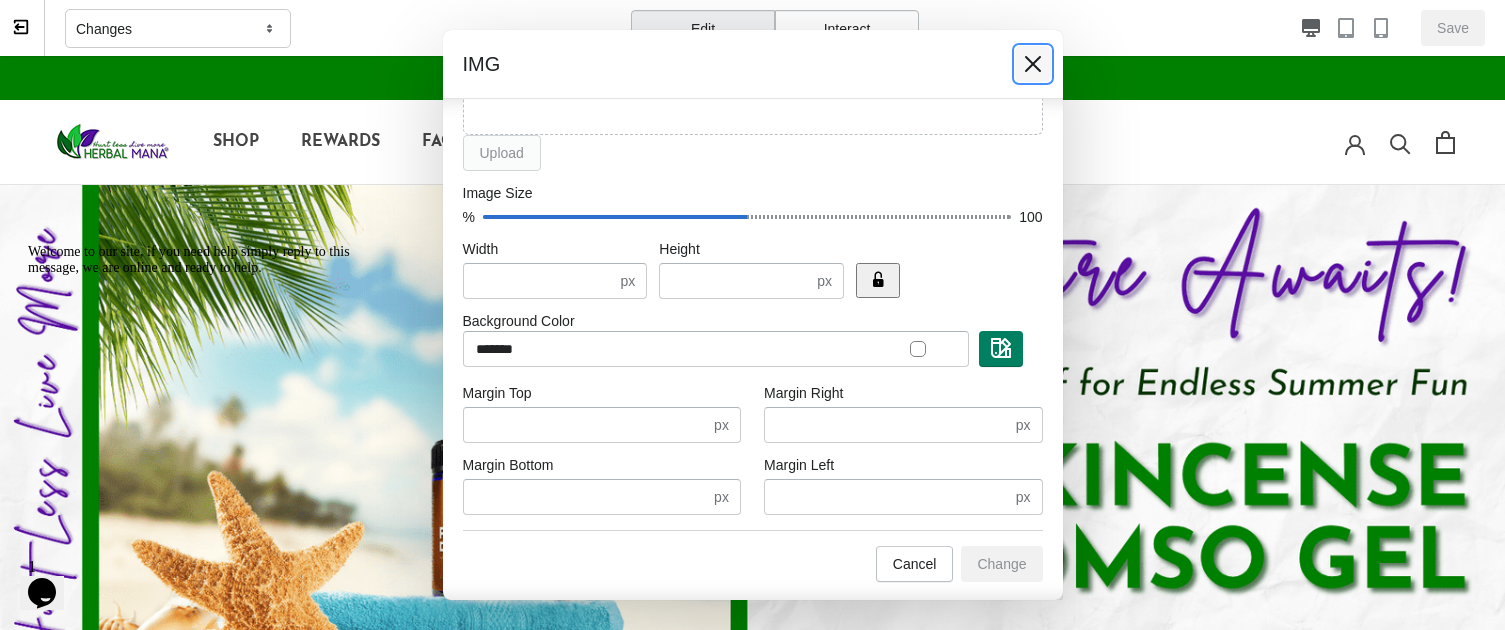 click 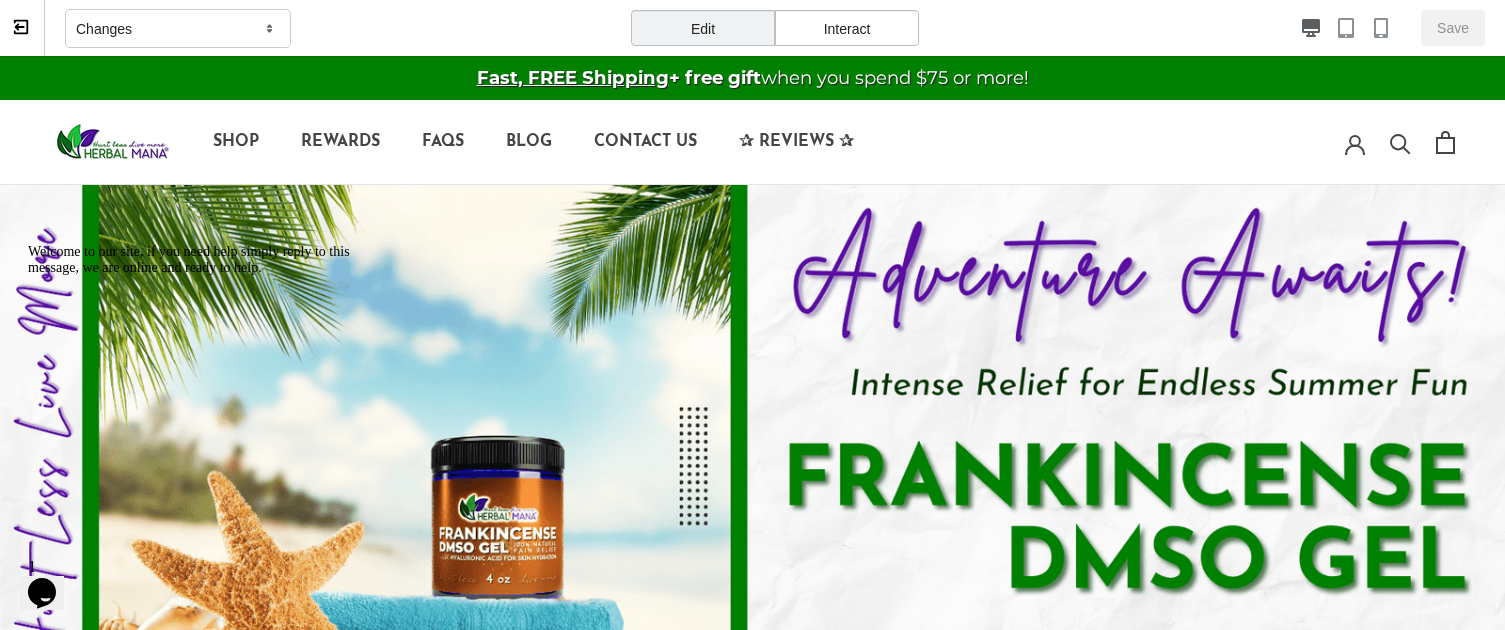 select on "**********" 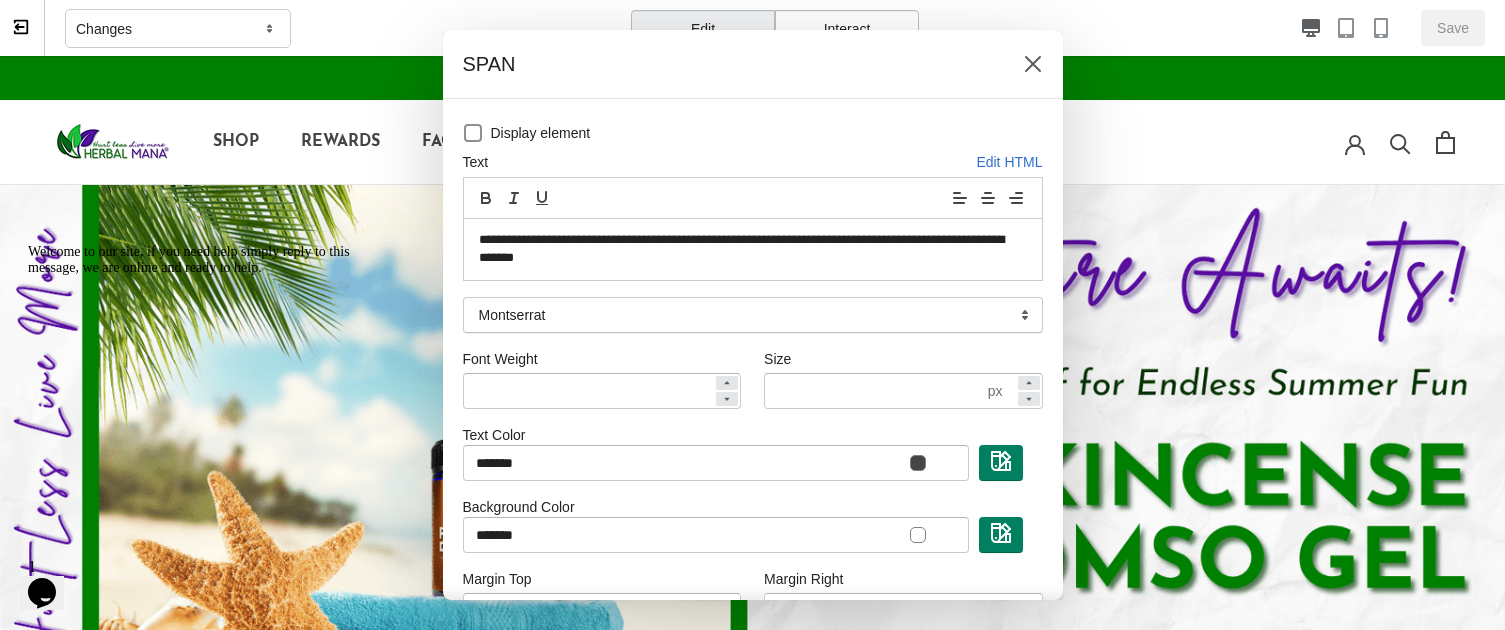 click on "**********" at bounding box center (745, 249) 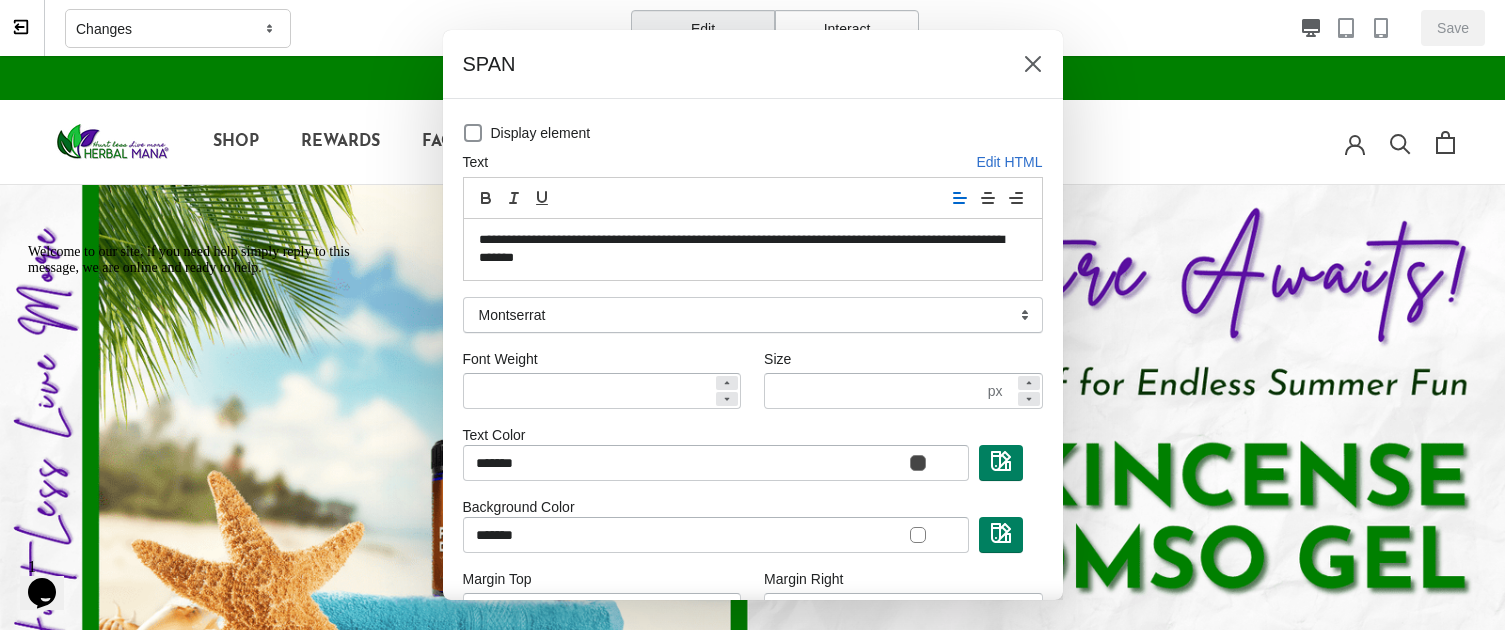 type 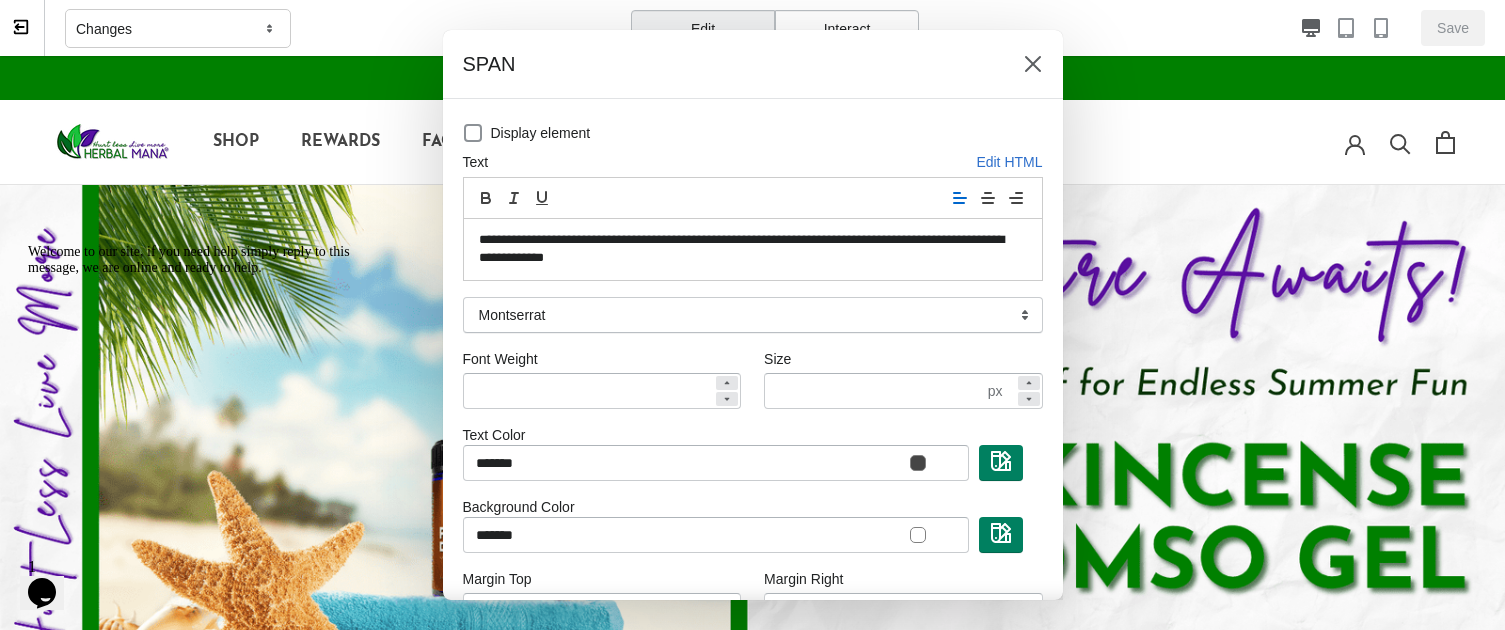 scroll, scrollTop: 186, scrollLeft: 0, axis: vertical 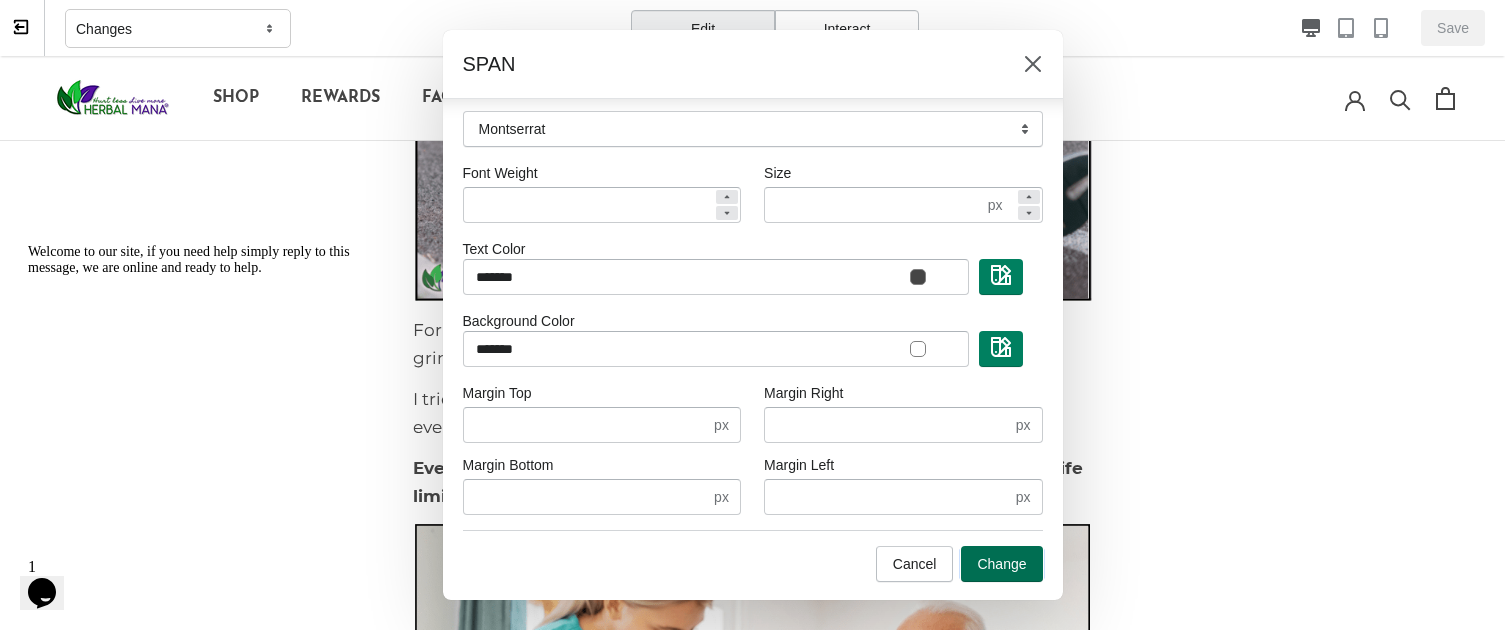 click on "Change" at bounding box center (1001, 564) 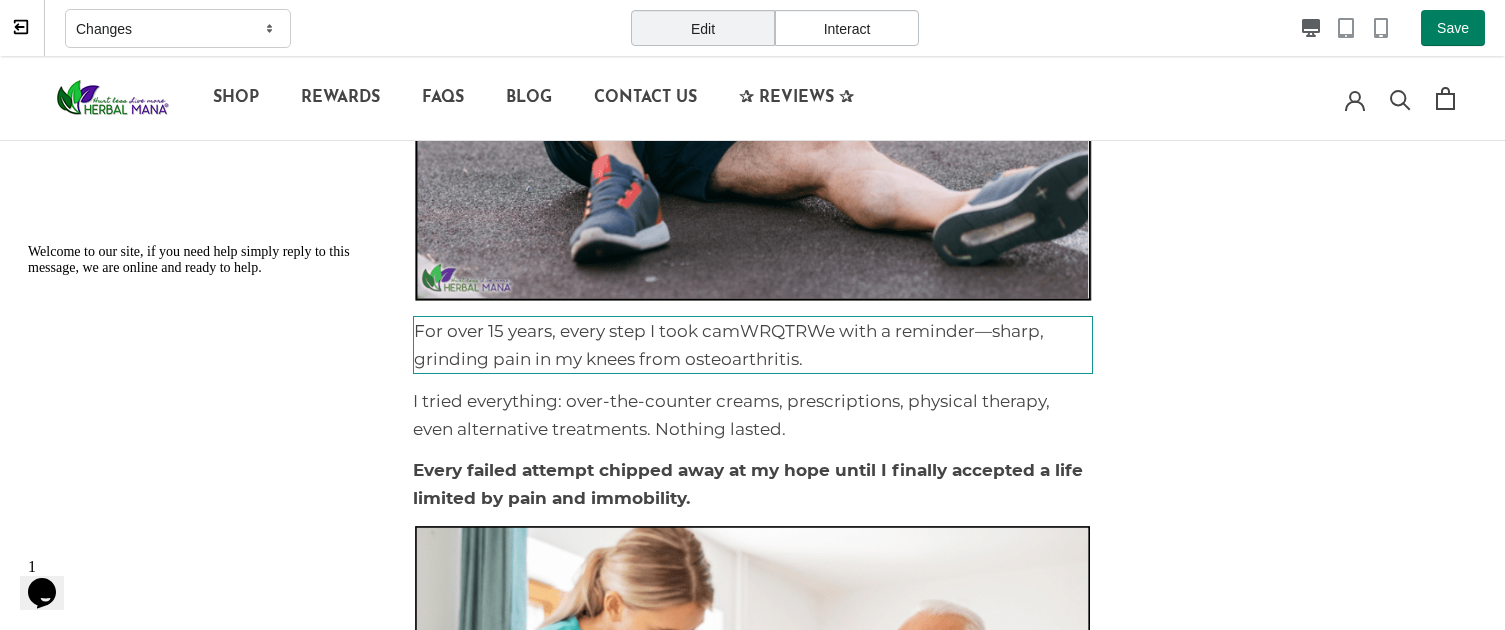scroll, scrollTop: 604, scrollLeft: 0, axis: vertical 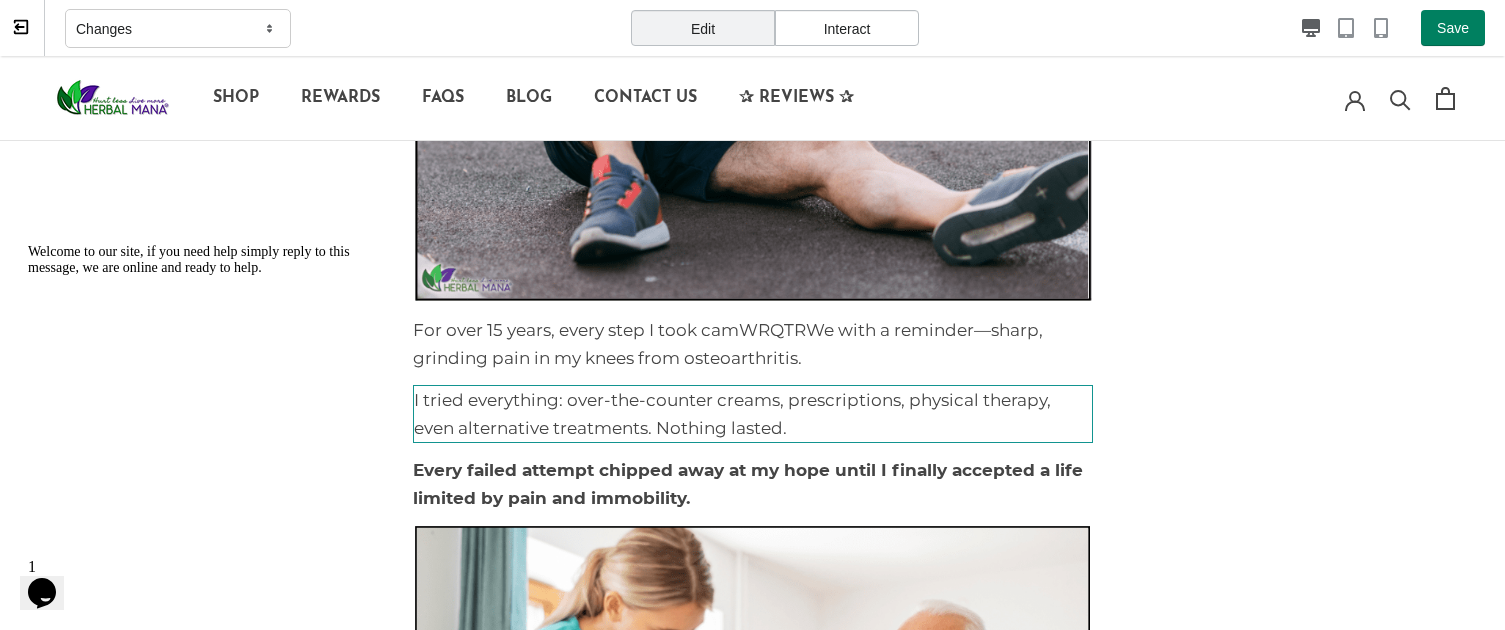 click on "I tried everything : over-the-counter creams, prescriptions, physical therapy, even alternative treatments. Nothing lasted." at bounding box center (753, 414) 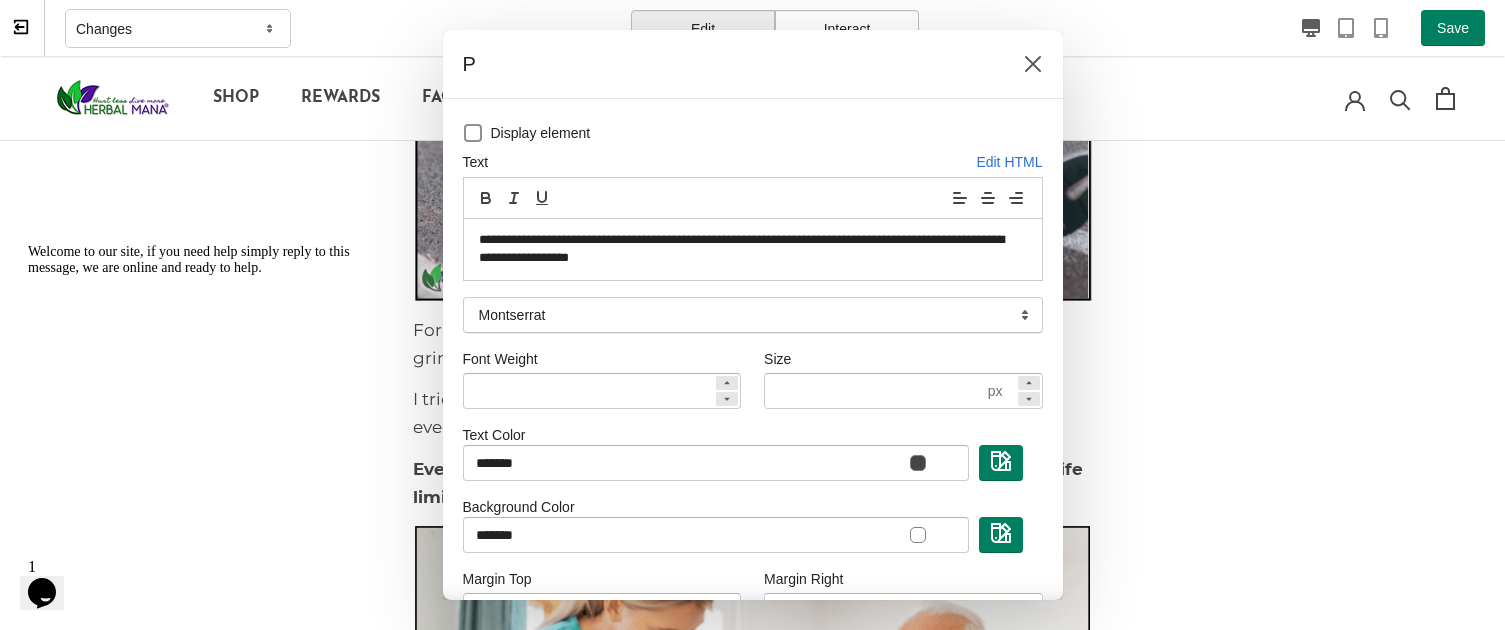 type 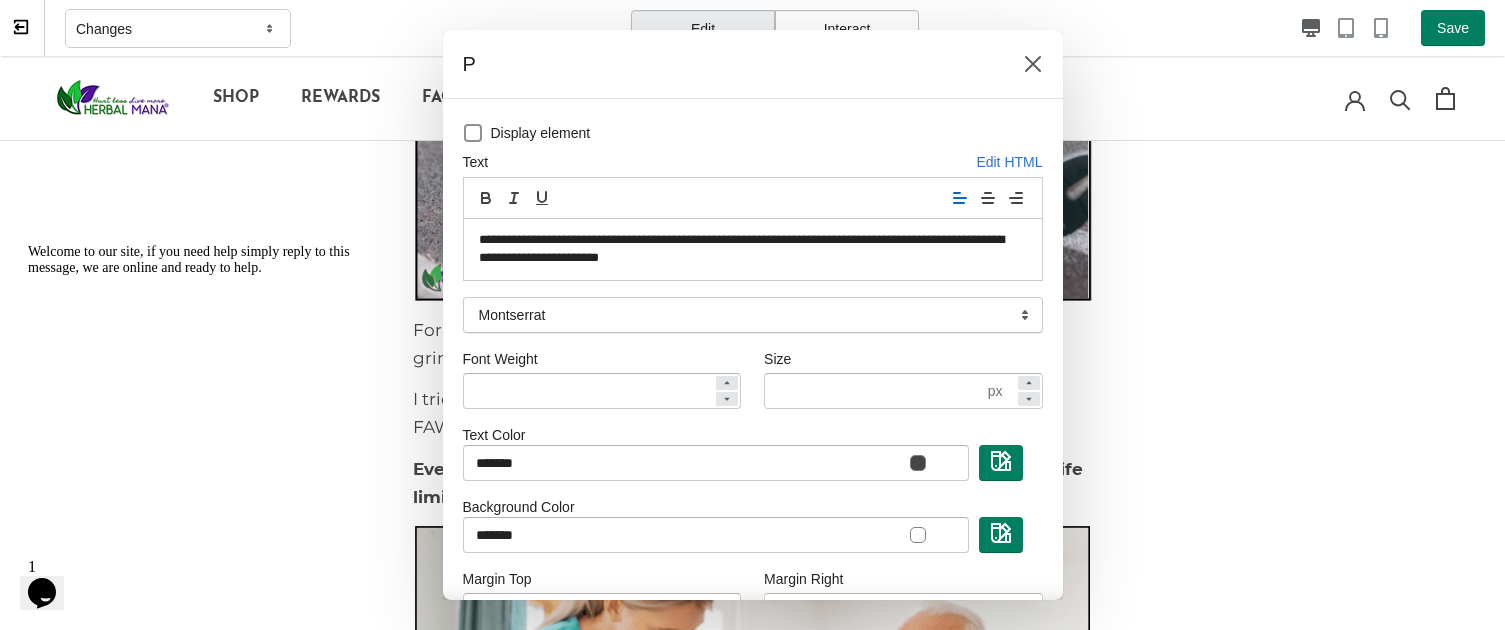scroll, scrollTop: 186, scrollLeft: 0, axis: vertical 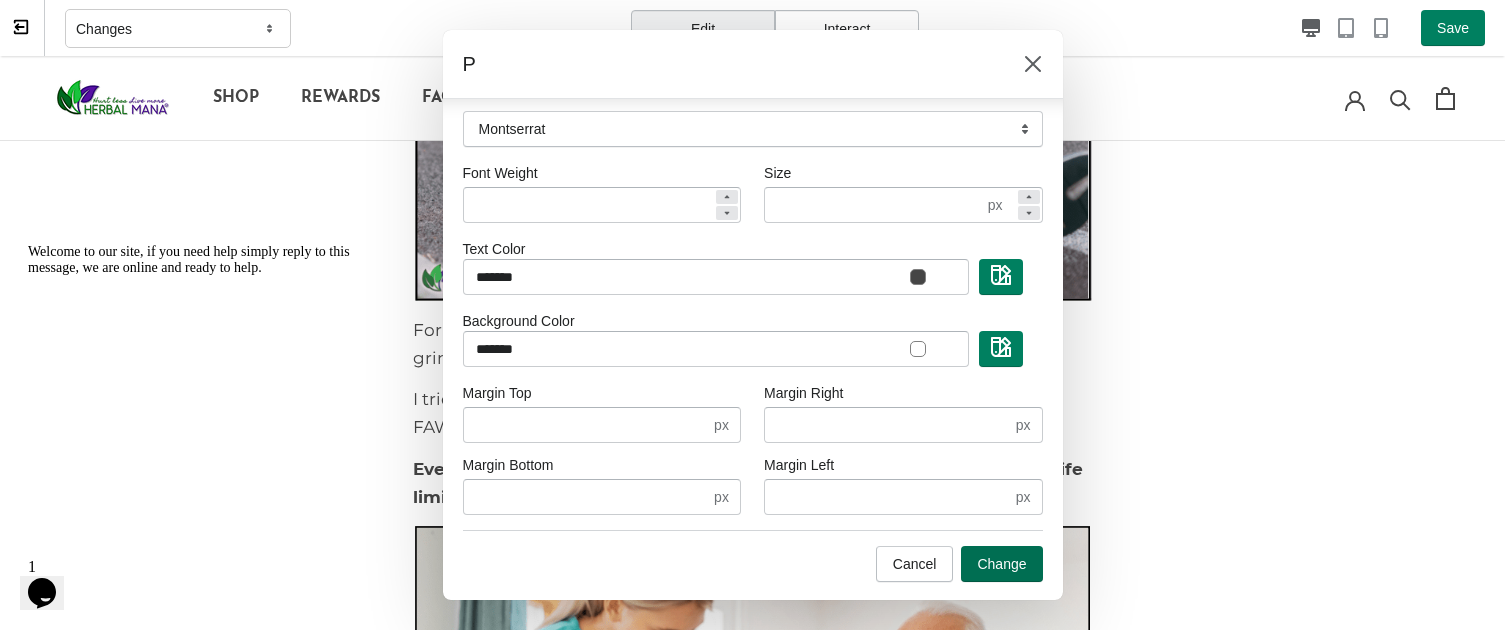 click on "Change" at bounding box center [1001, 564] 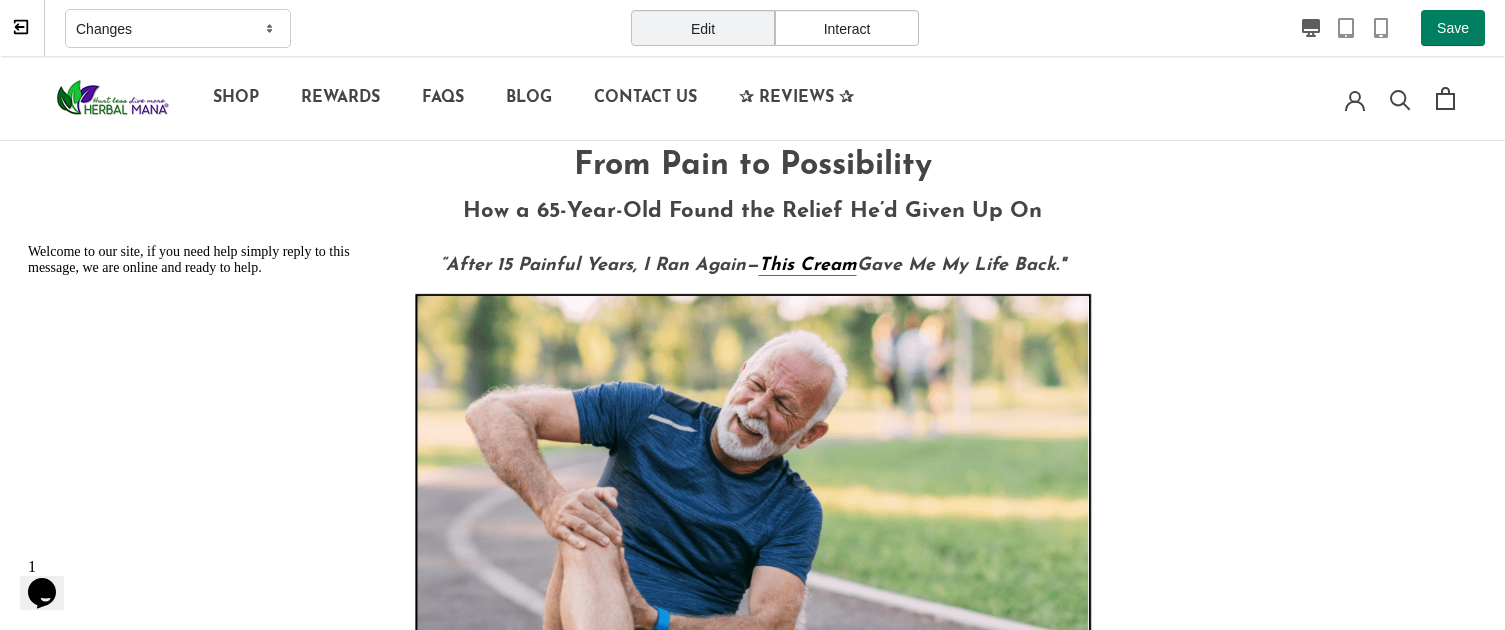 scroll, scrollTop: 0, scrollLeft: 0, axis: both 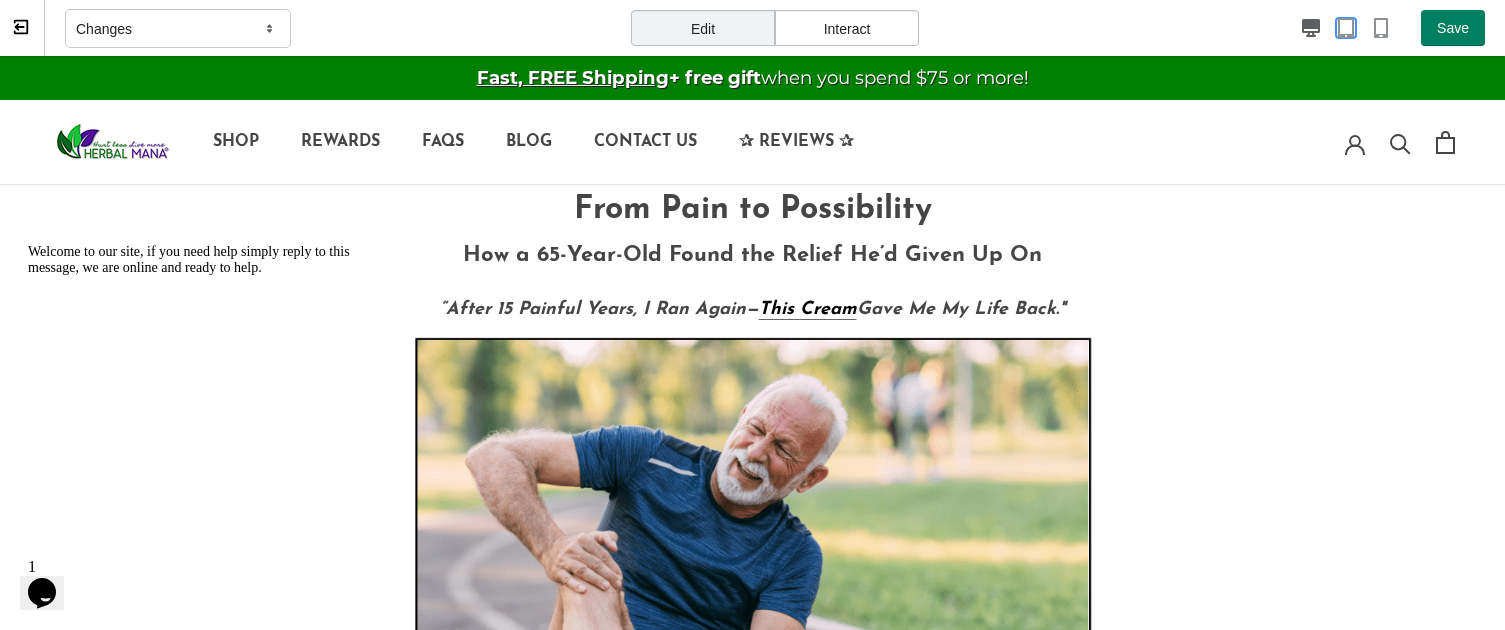 click 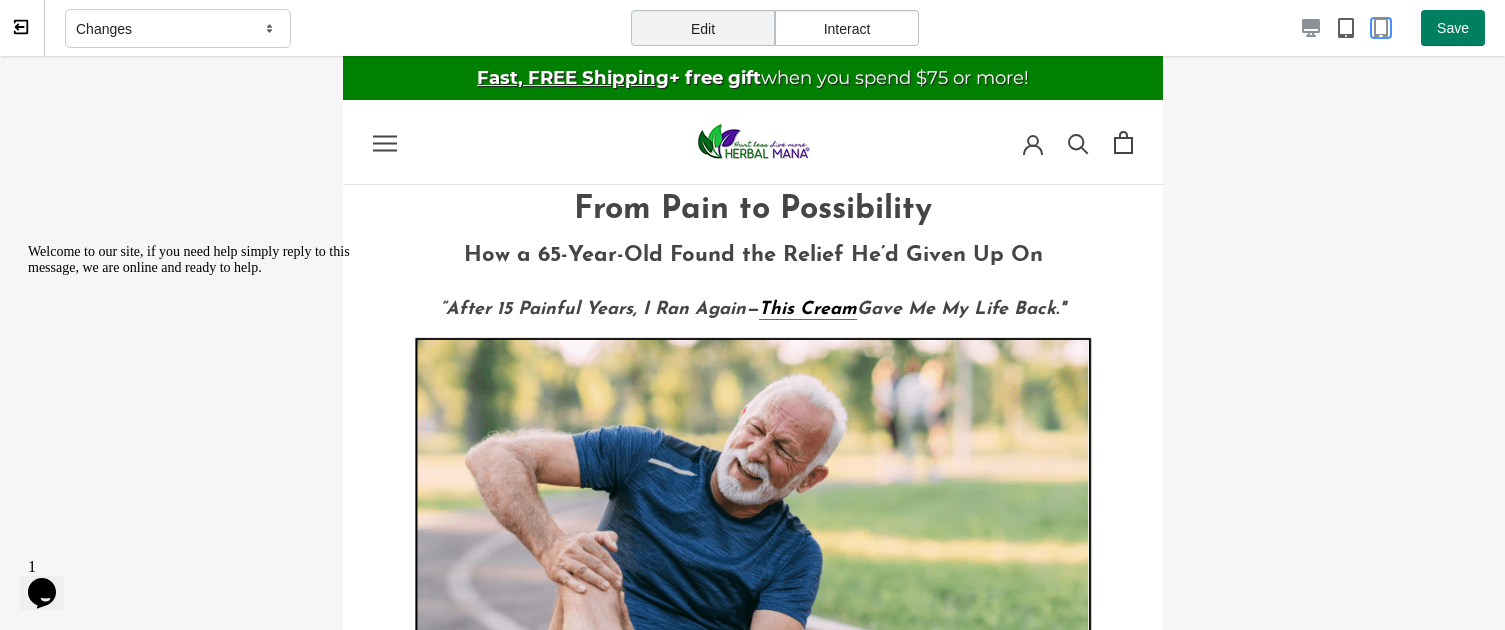 click 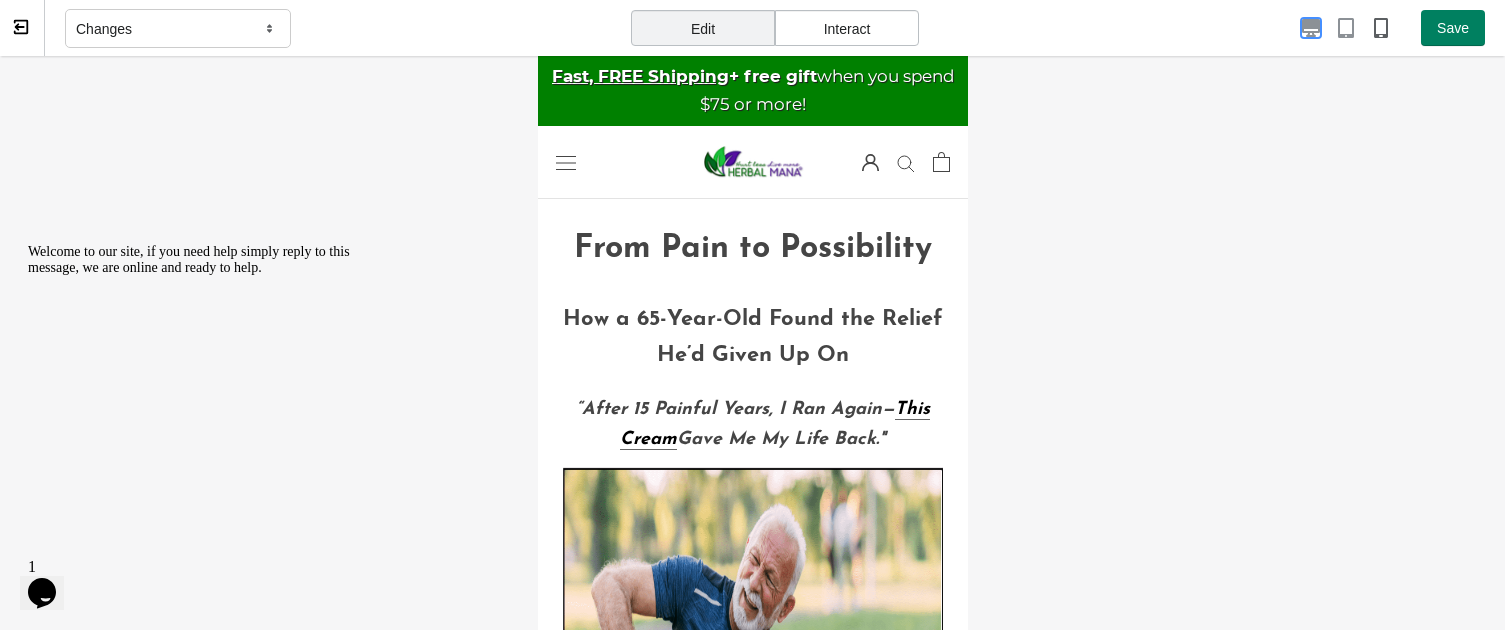 click 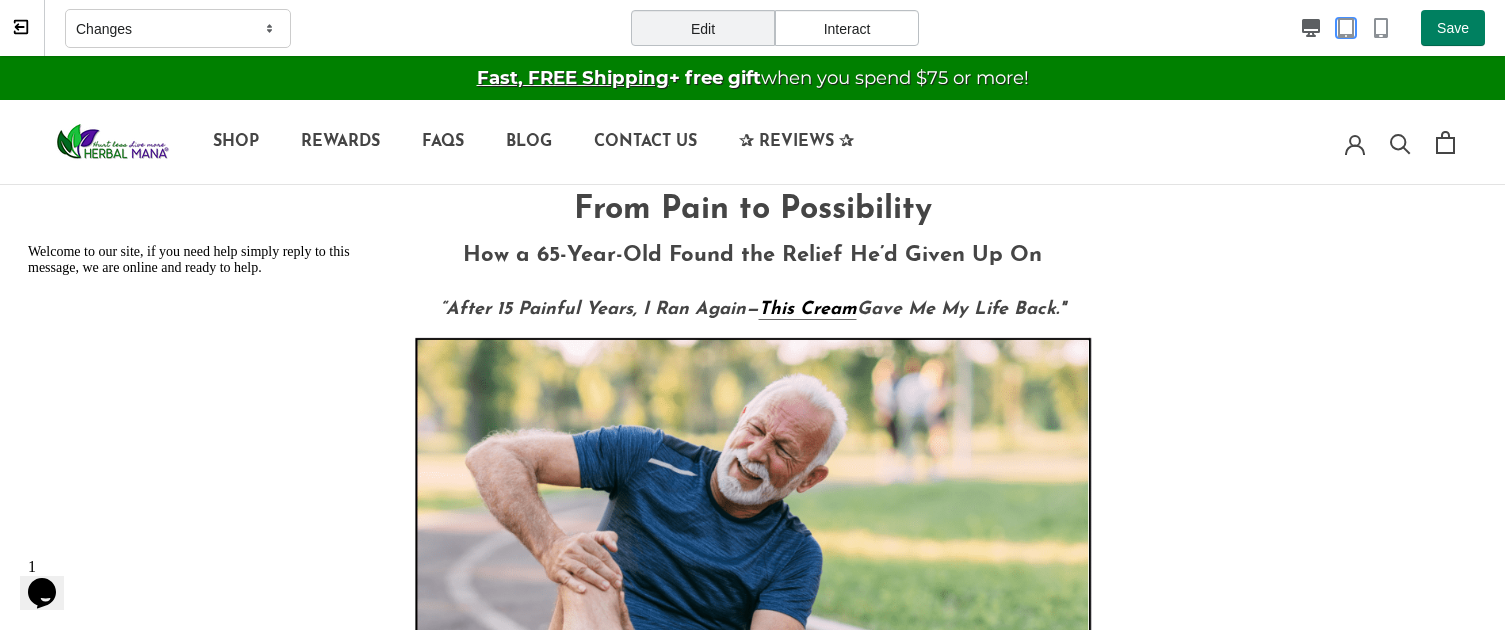 click 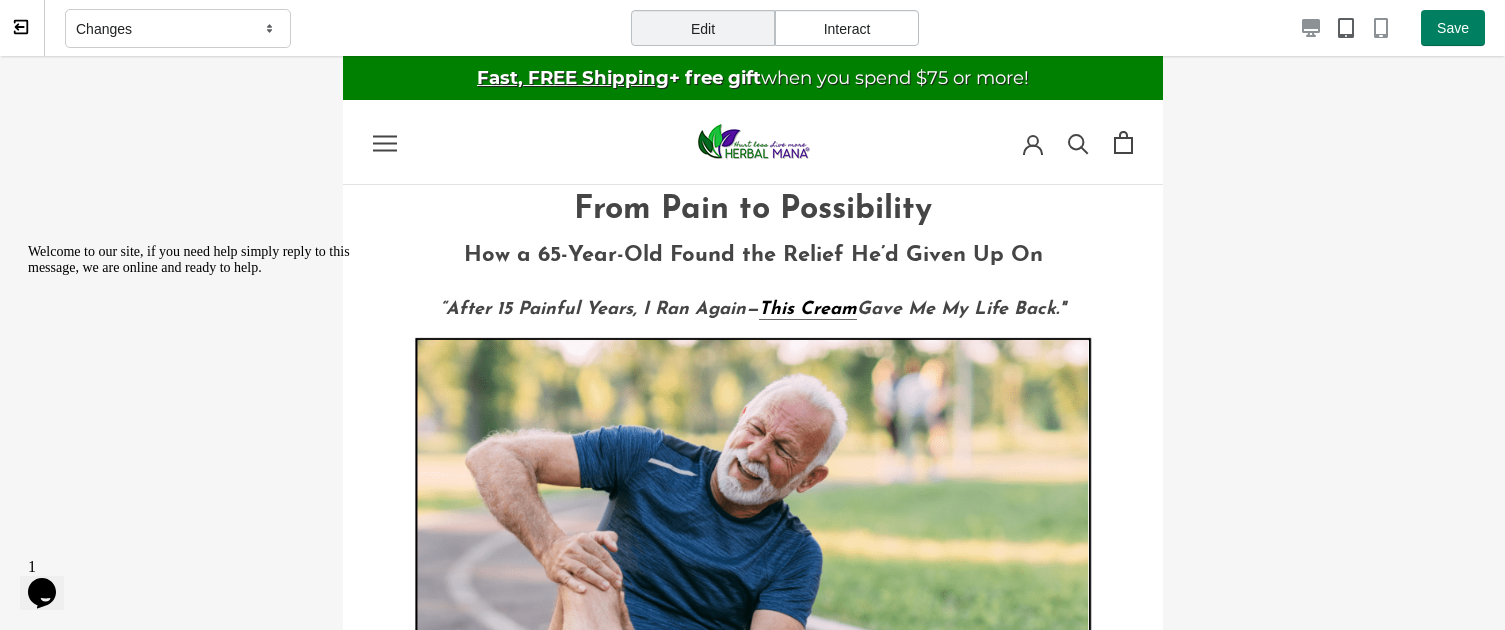 click on "Save" at bounding box center [1202, 28] 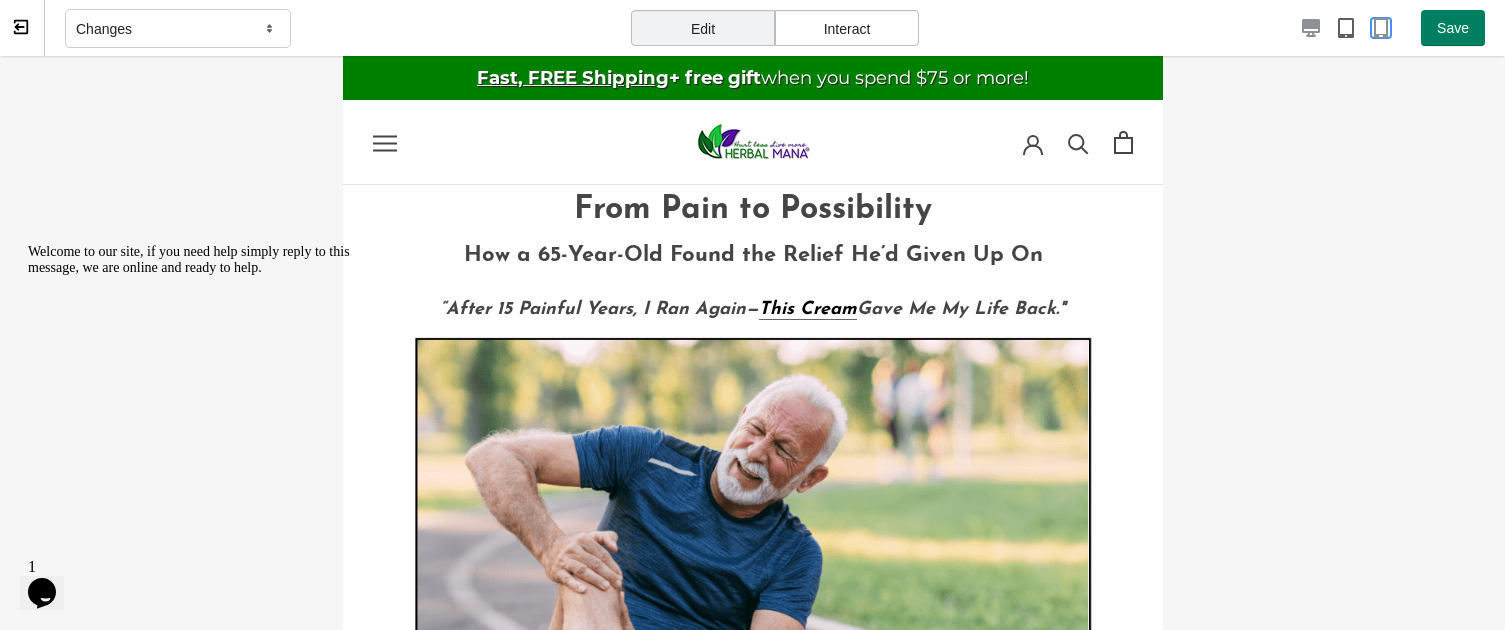 click 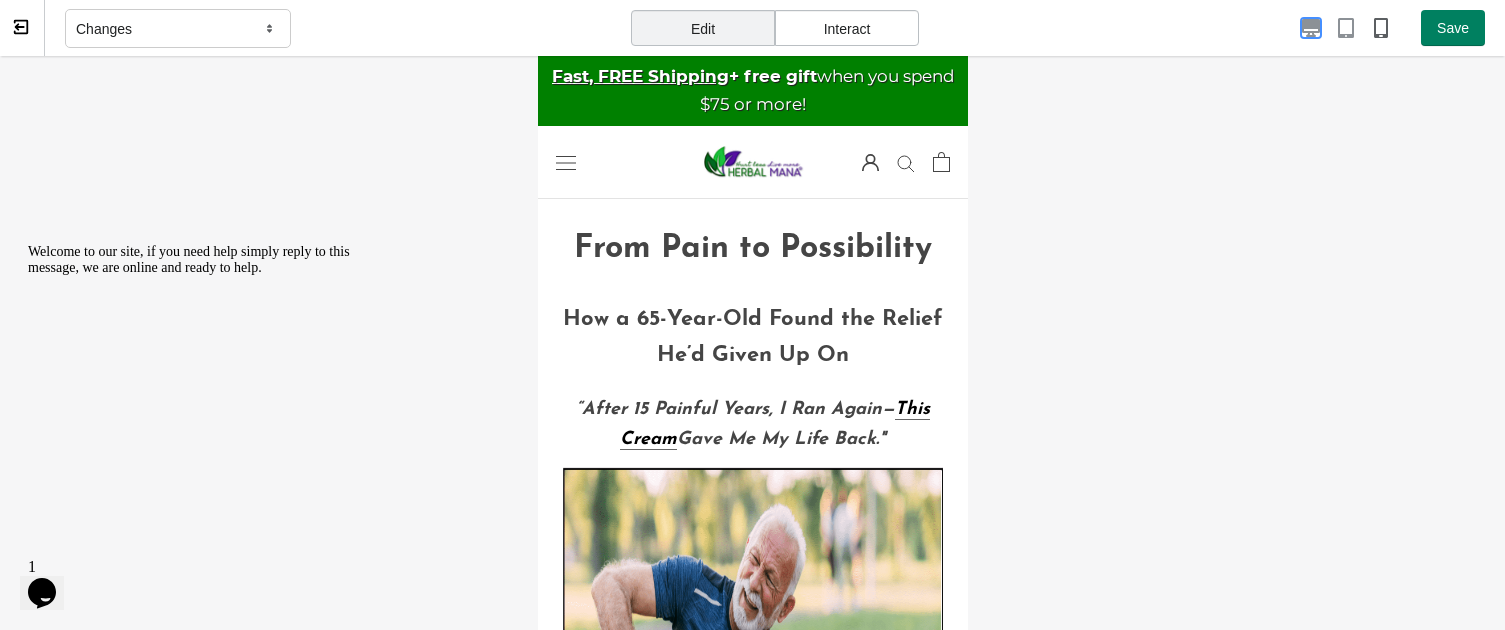click 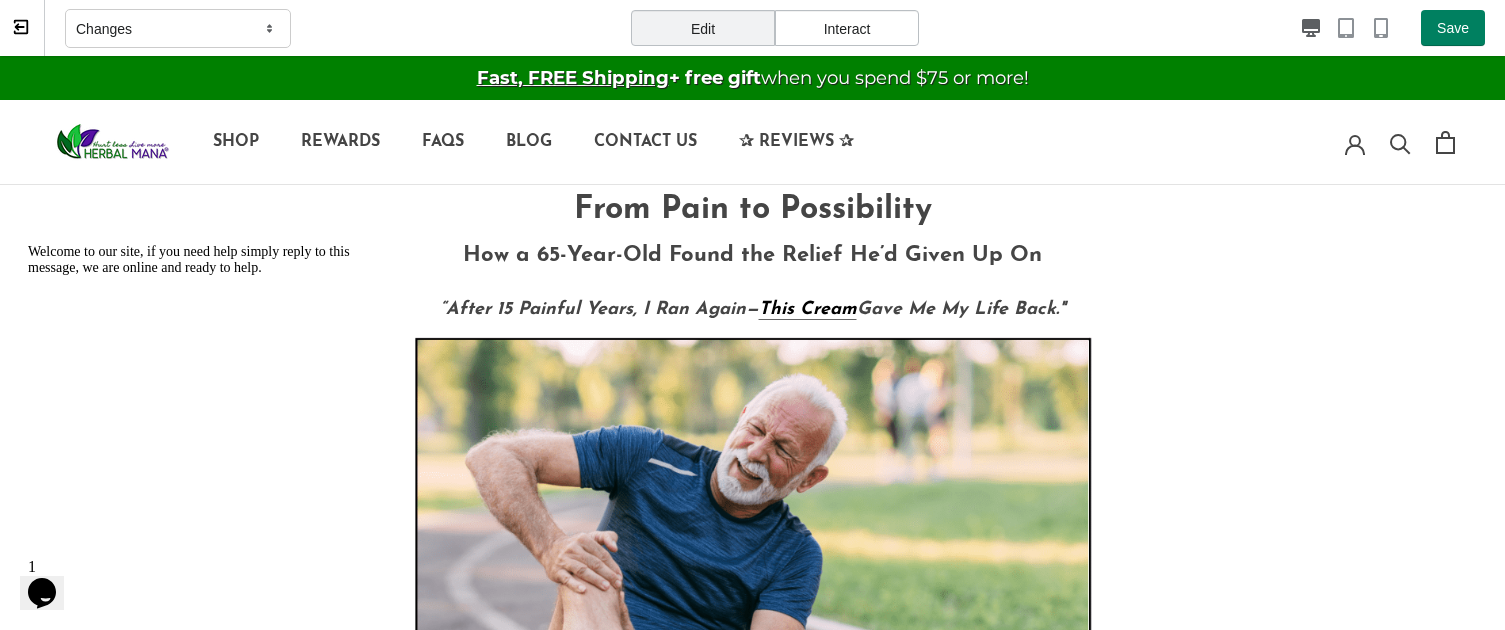 click on "Interact" at bounding box center [847, 28] 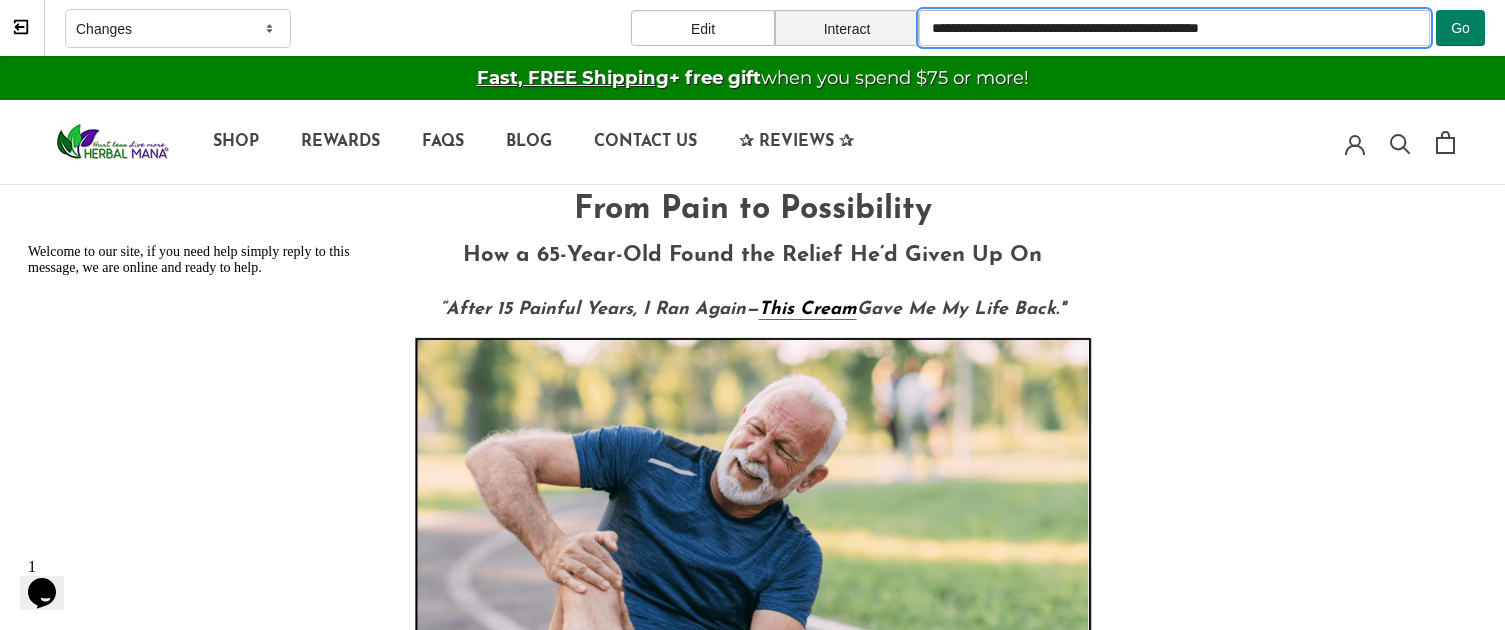 click on "**********" at bounding box center (1174, 28) 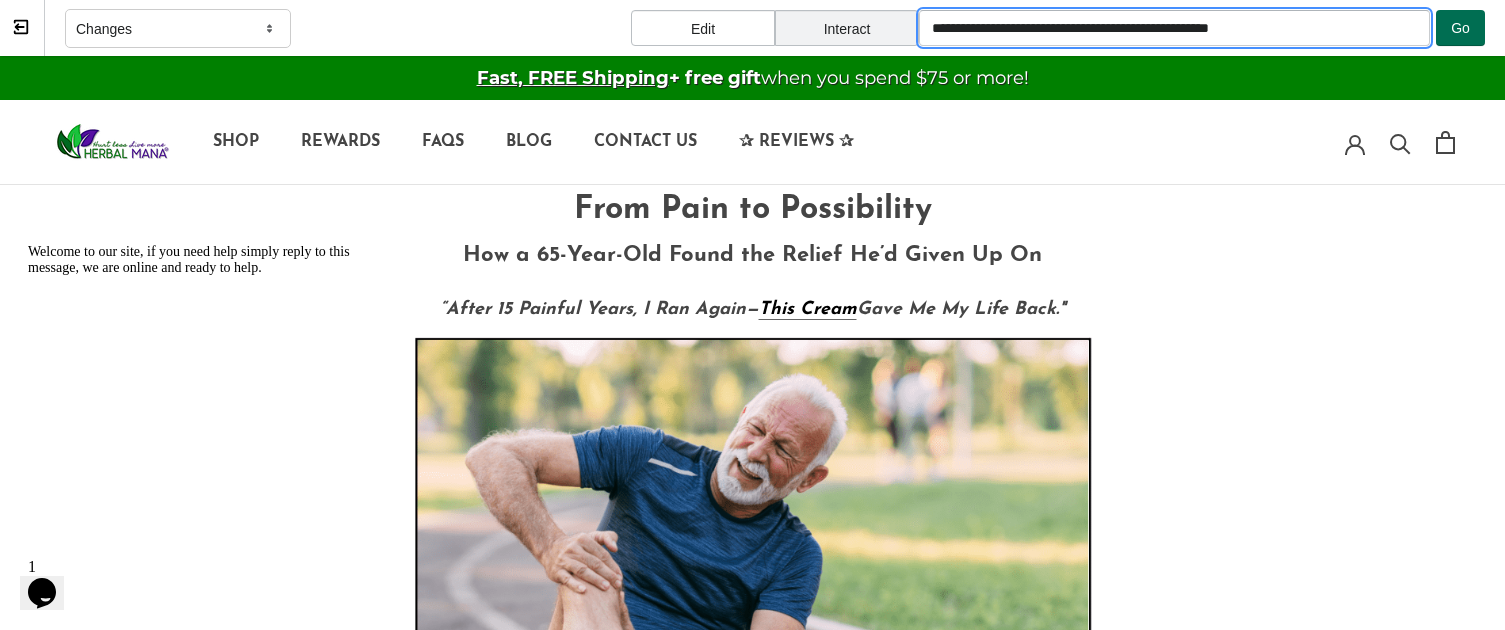 type on "**********" 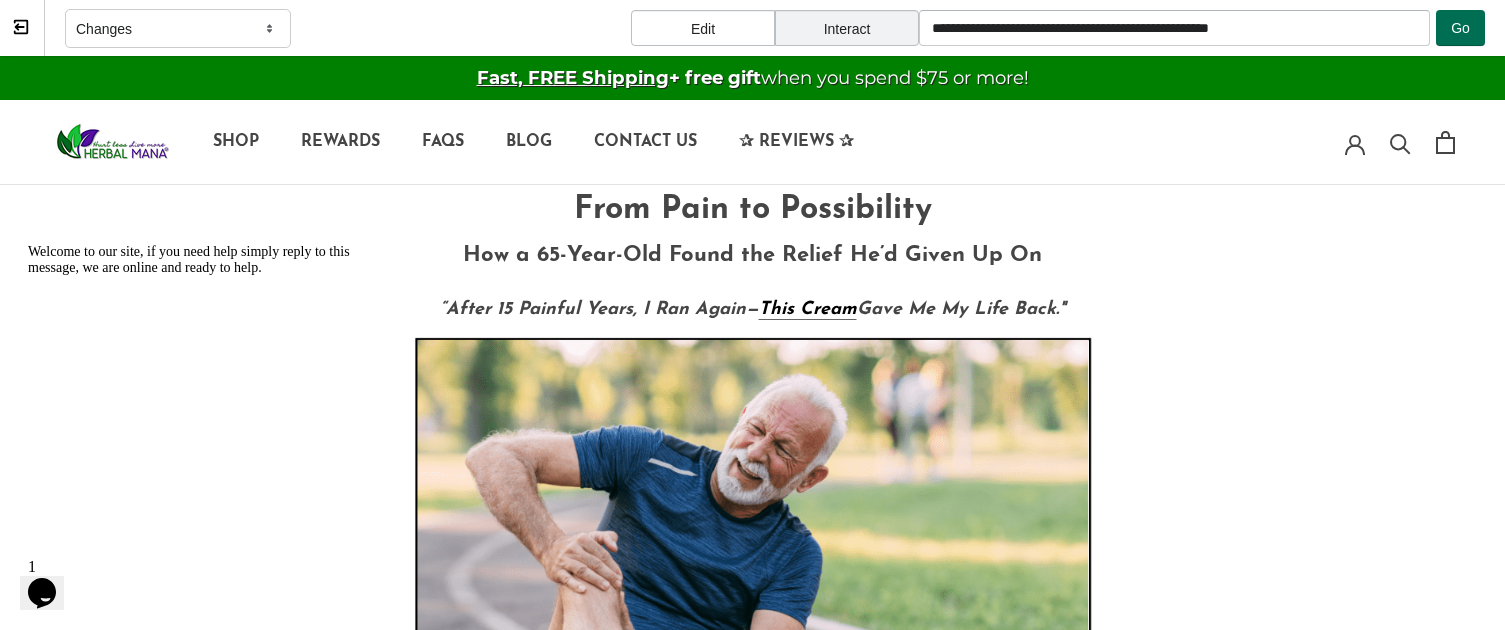 click on "Go" at bounding box center [1460, 28] 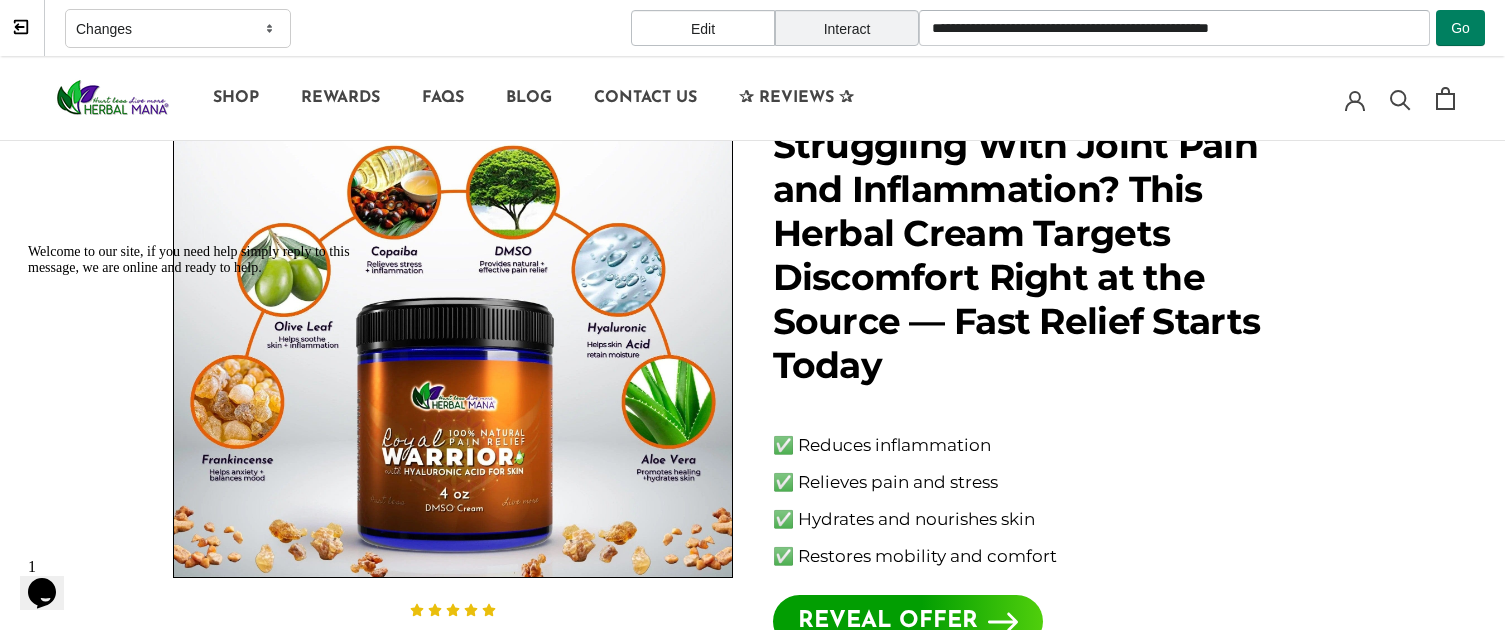 scroll, scrollTop: 0, scrollLeft: 0, axis: both 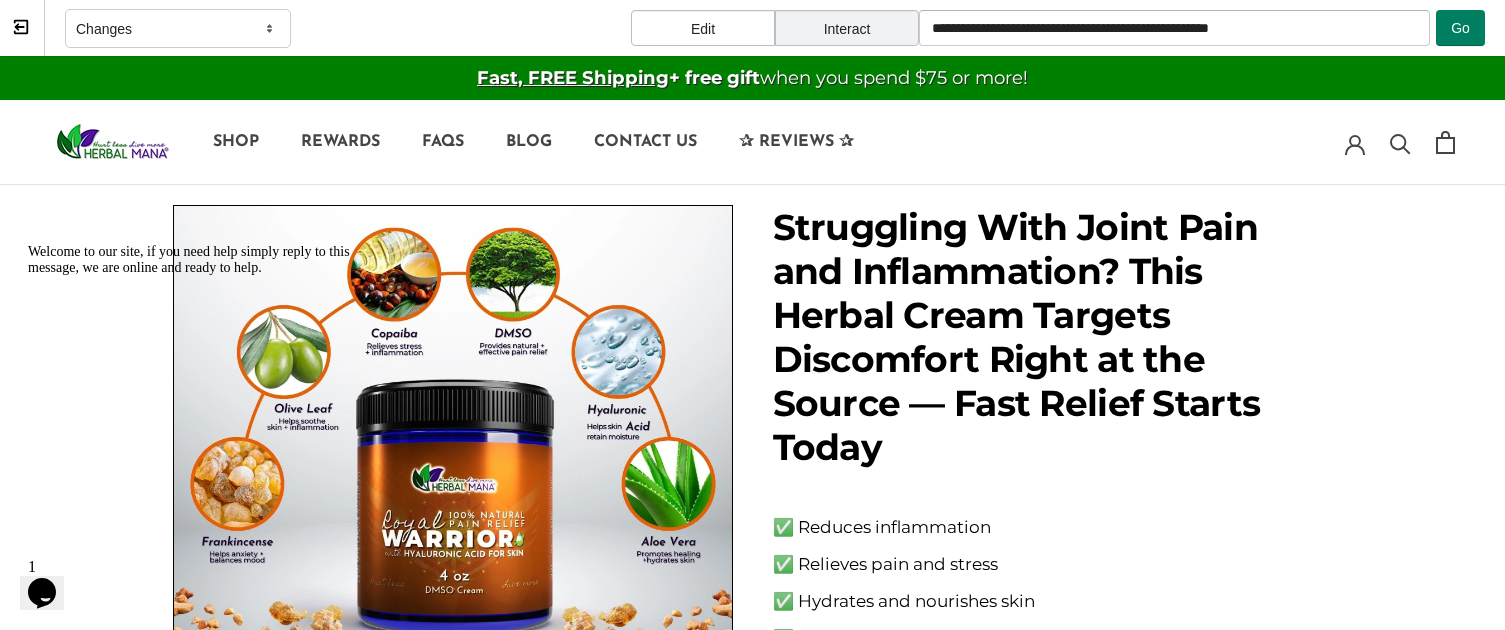 click on "Struggling With Joint Pain and Inflammation? This Herbal Cream Targets Discomfort Right at the Source — Fast Relief Starts Today" at bounding box center (1017, 337) 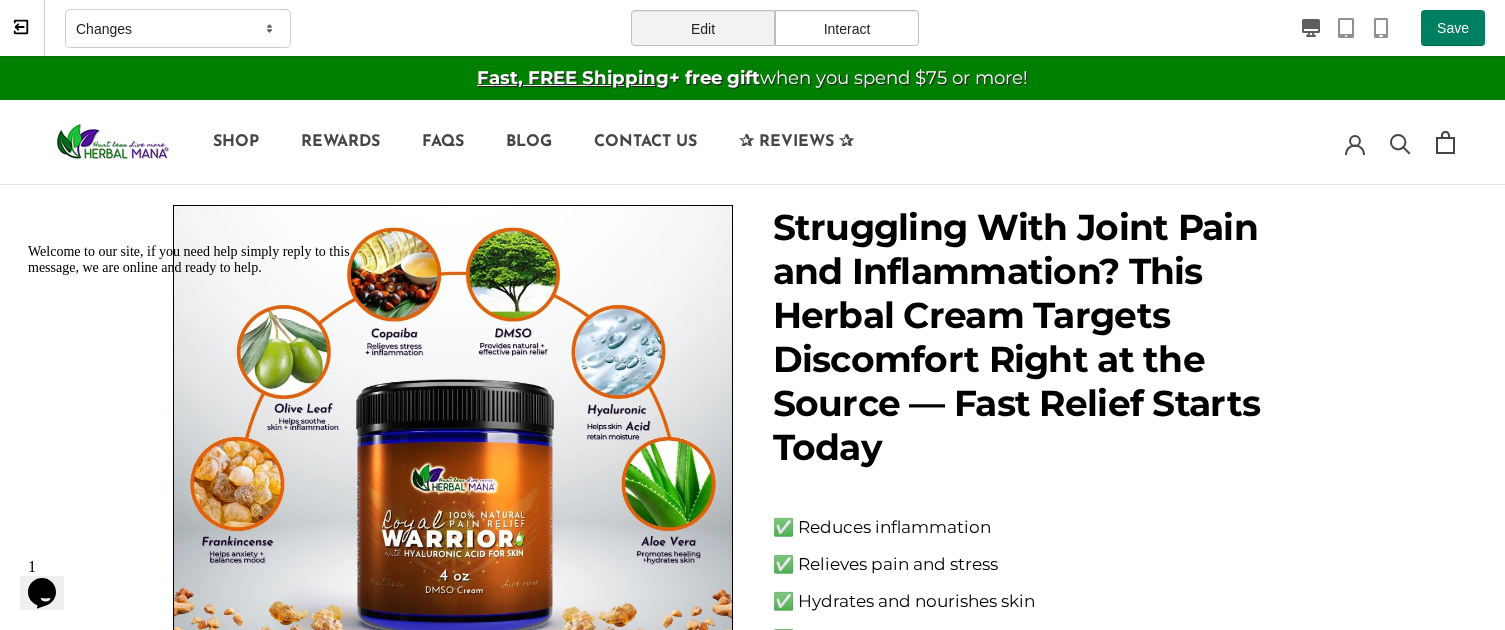 click at bounding box center [1155, 28] 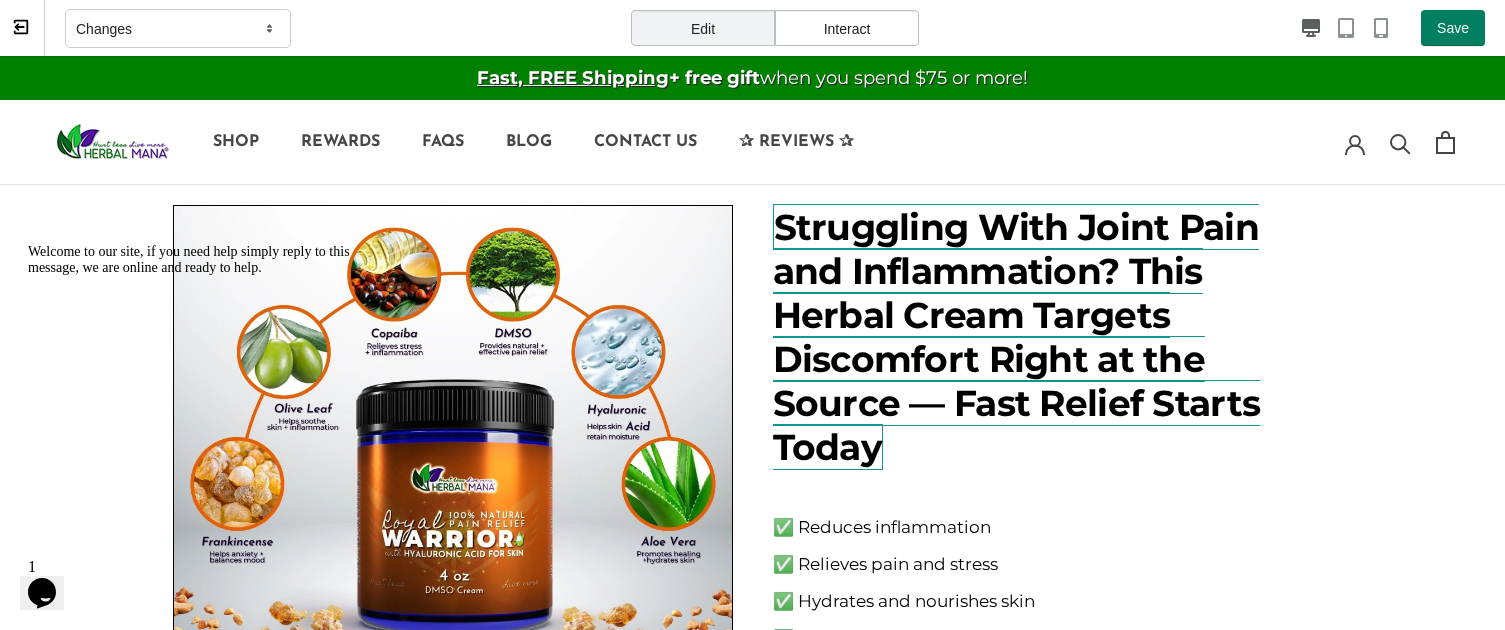 click on "Struggling With Joint Pain and Inflammation? This Herbal Cream Targets Discomfort Right at the Source — Fast Relief Starts Today" at bounding box center [1017, 337] 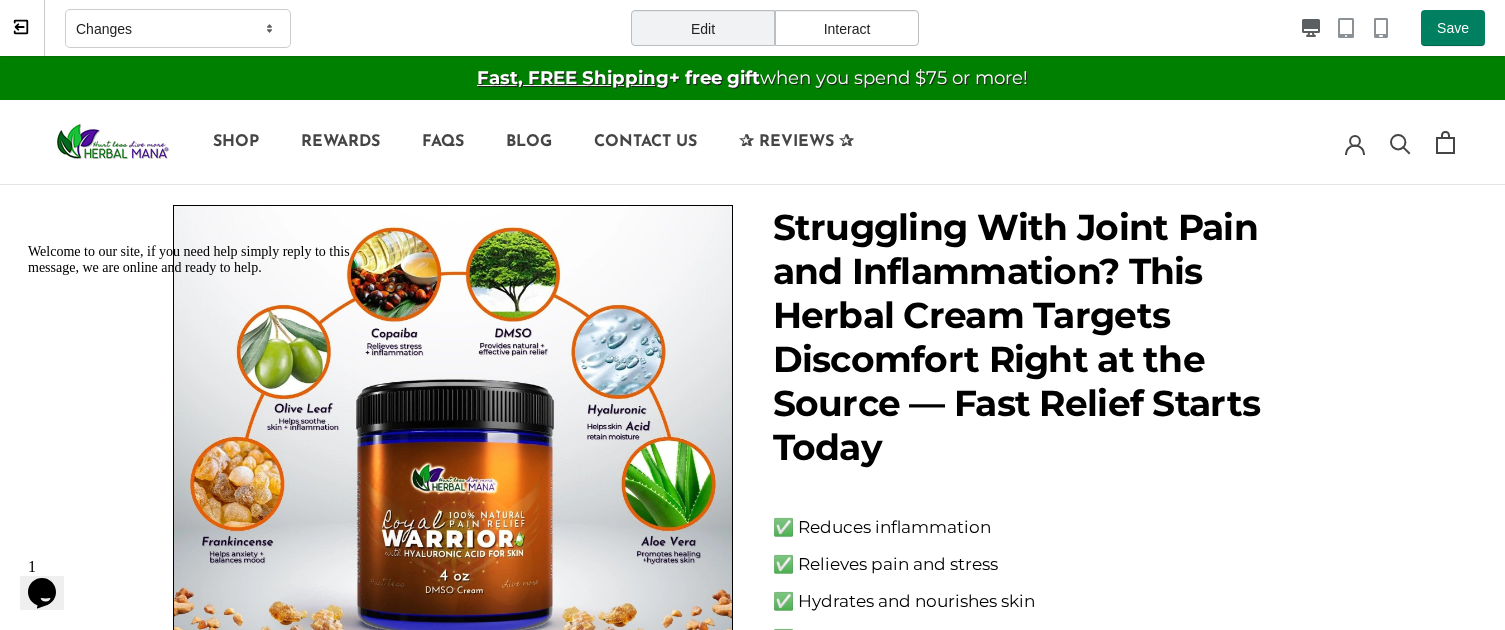 select on "**********" 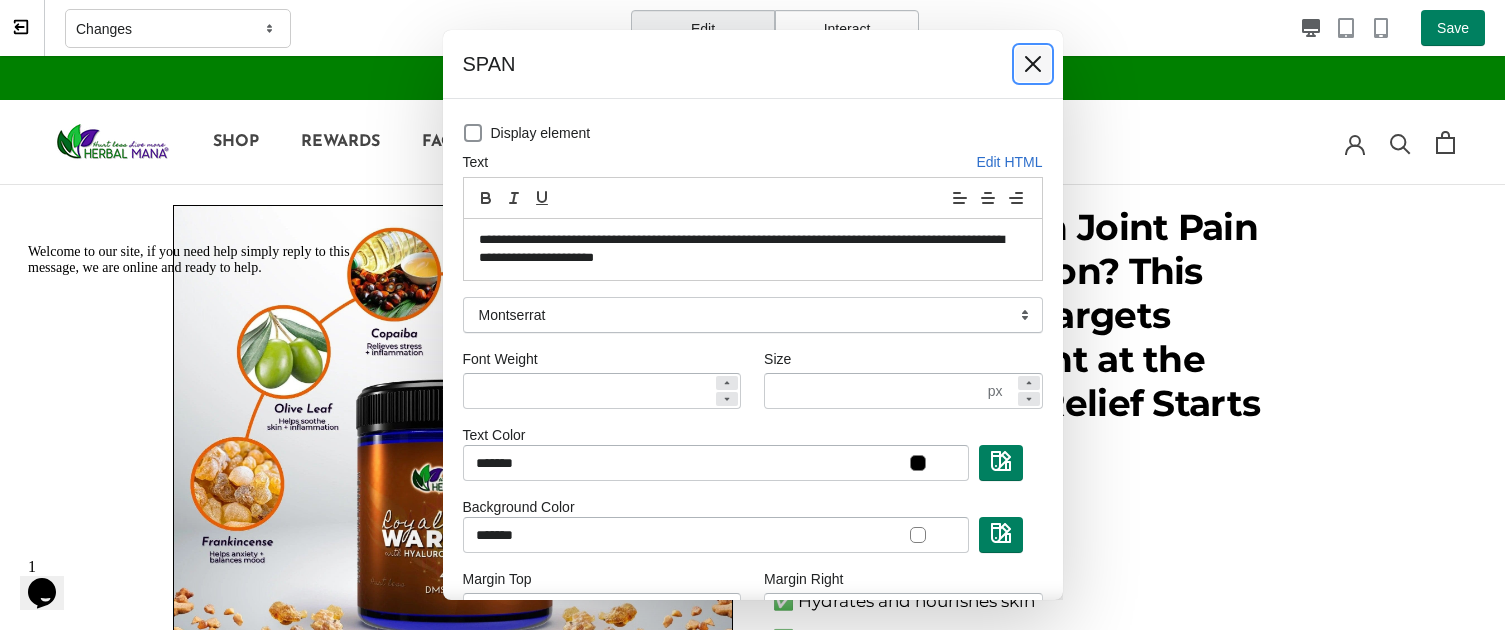 click 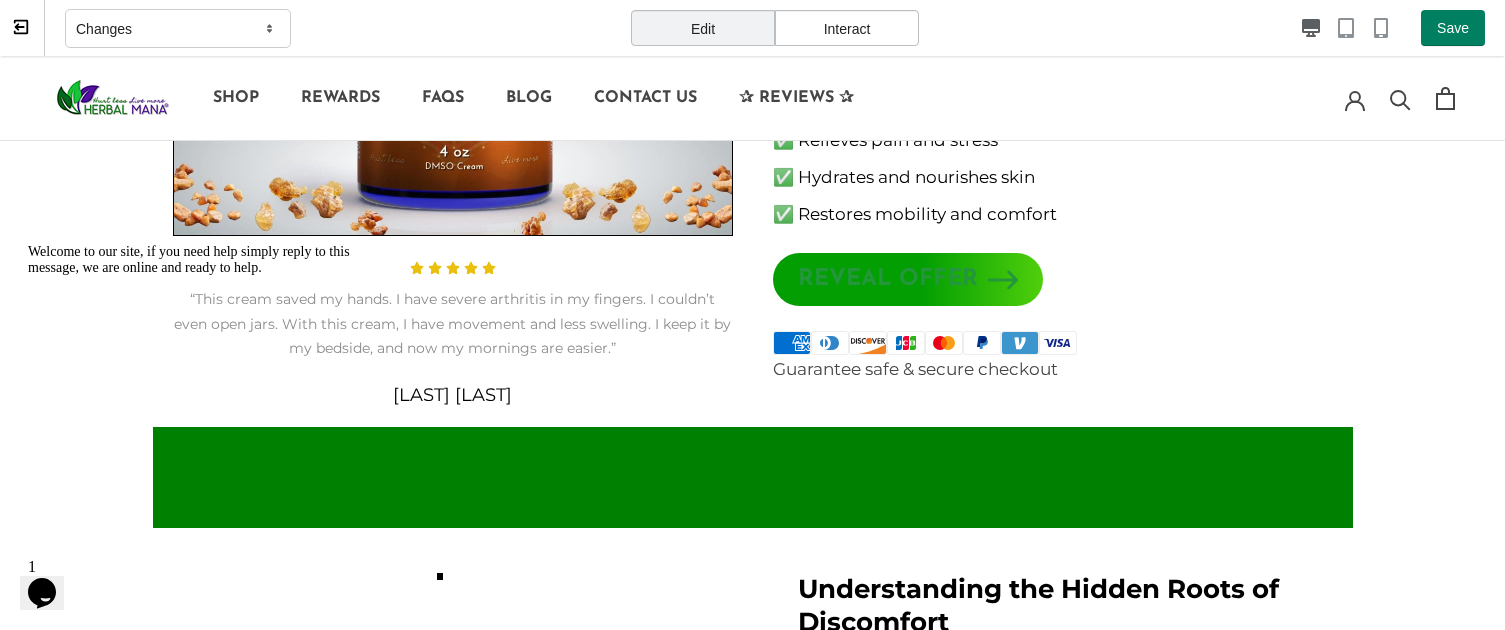 scroll, scrollTop: 428, scrollLeft: 0, axis: vertical 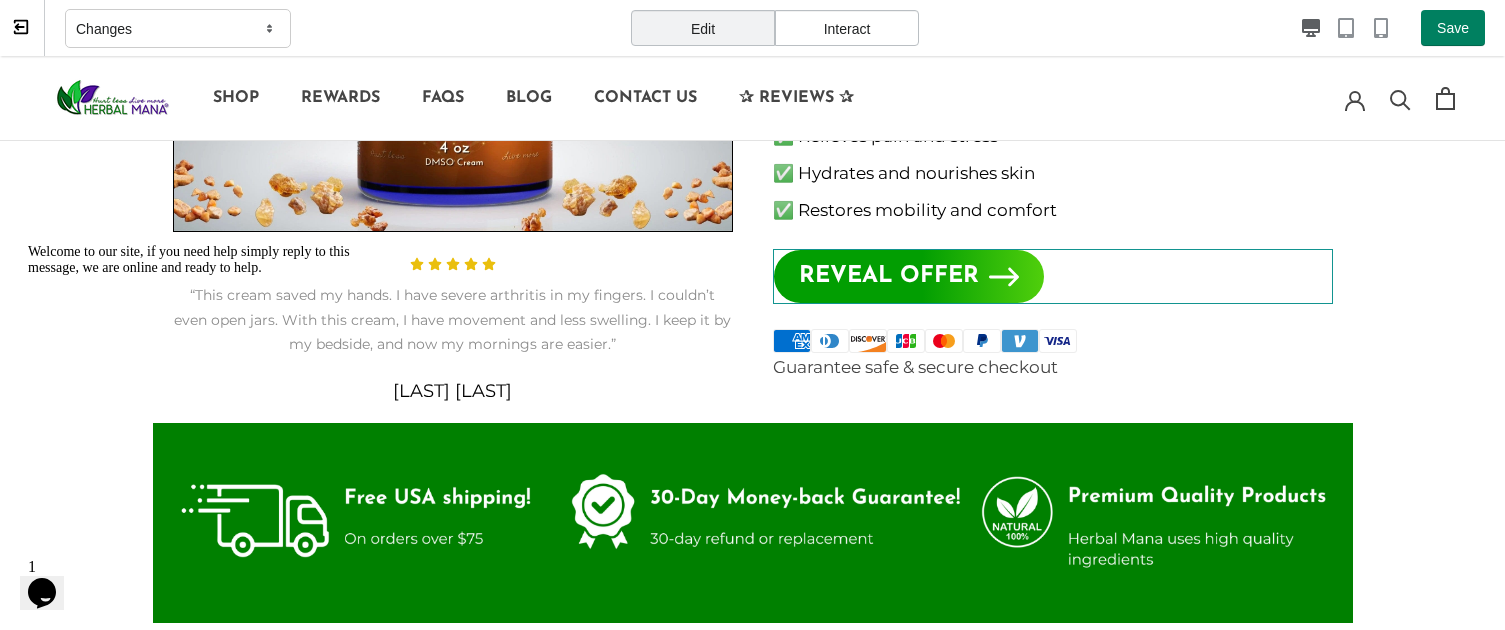 click on "REVEAL OFFER" at bounding box center (1053, 276) 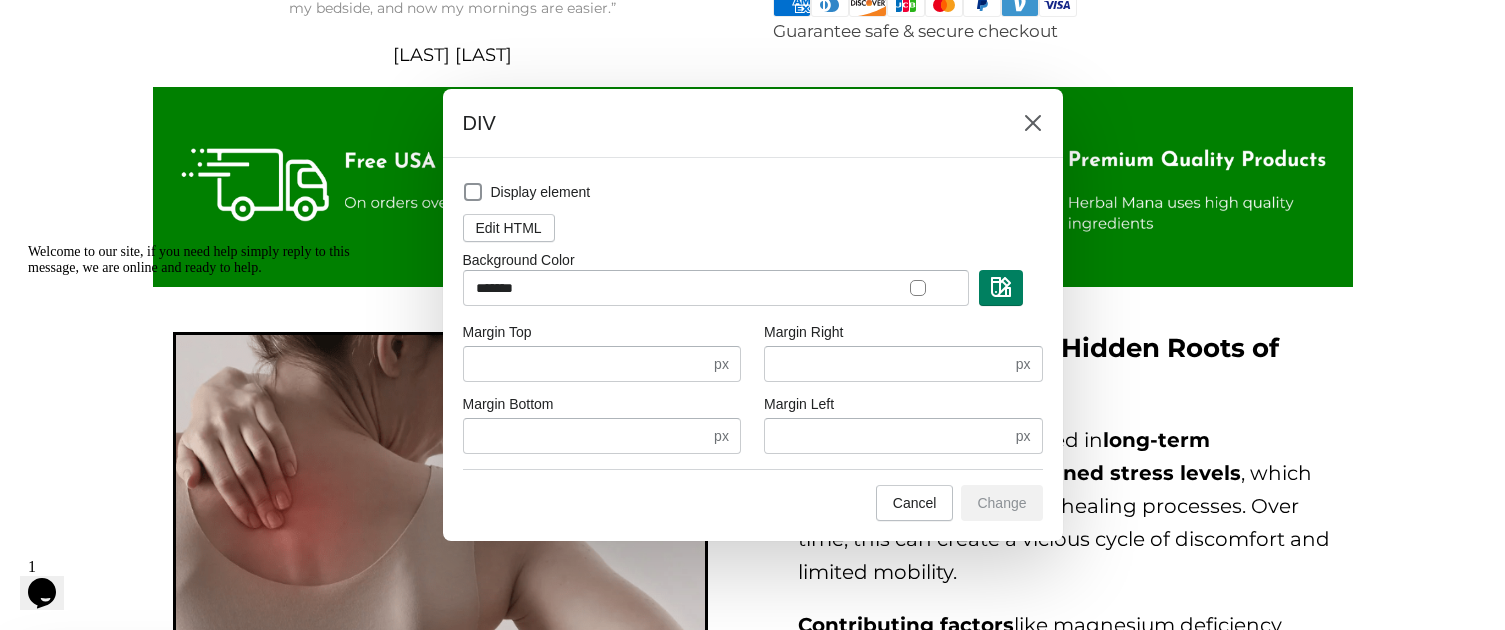 scroll, scrollTop: 340, scrollLeft: 0, axis: vertical 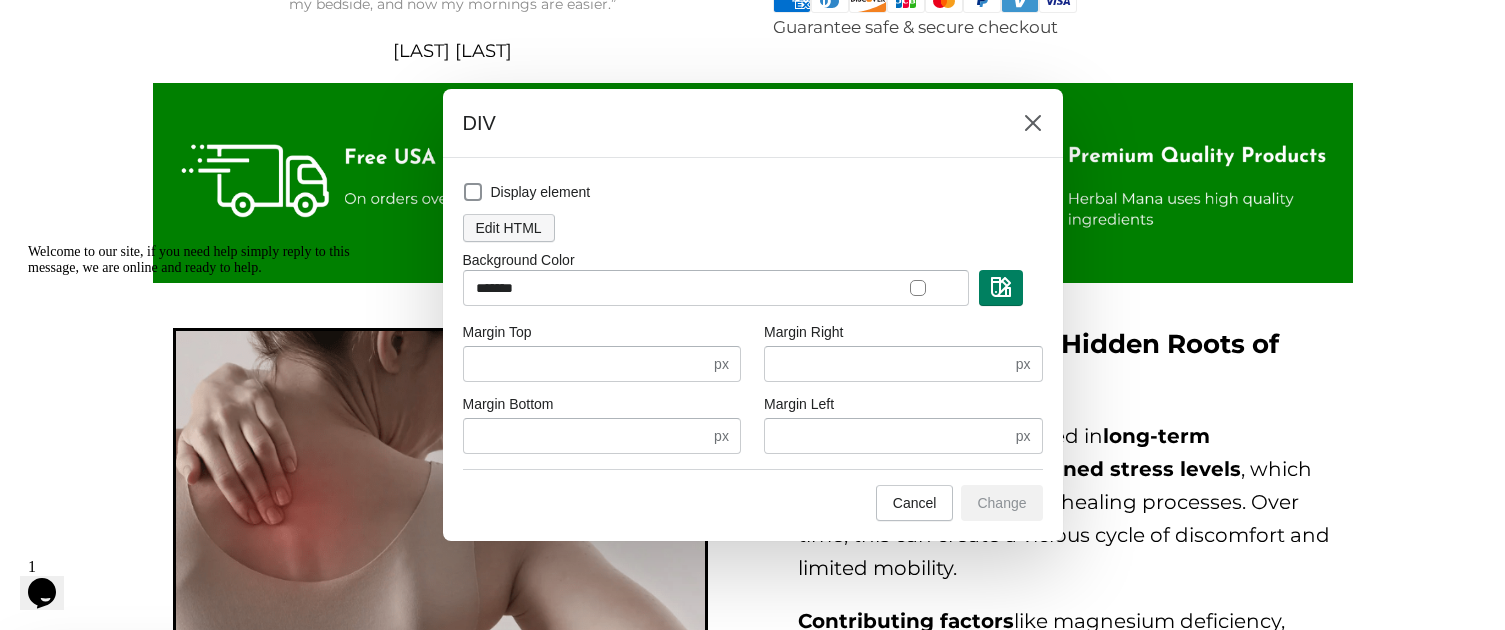 click on "Edit HTML" at bounding box center [509, 228] 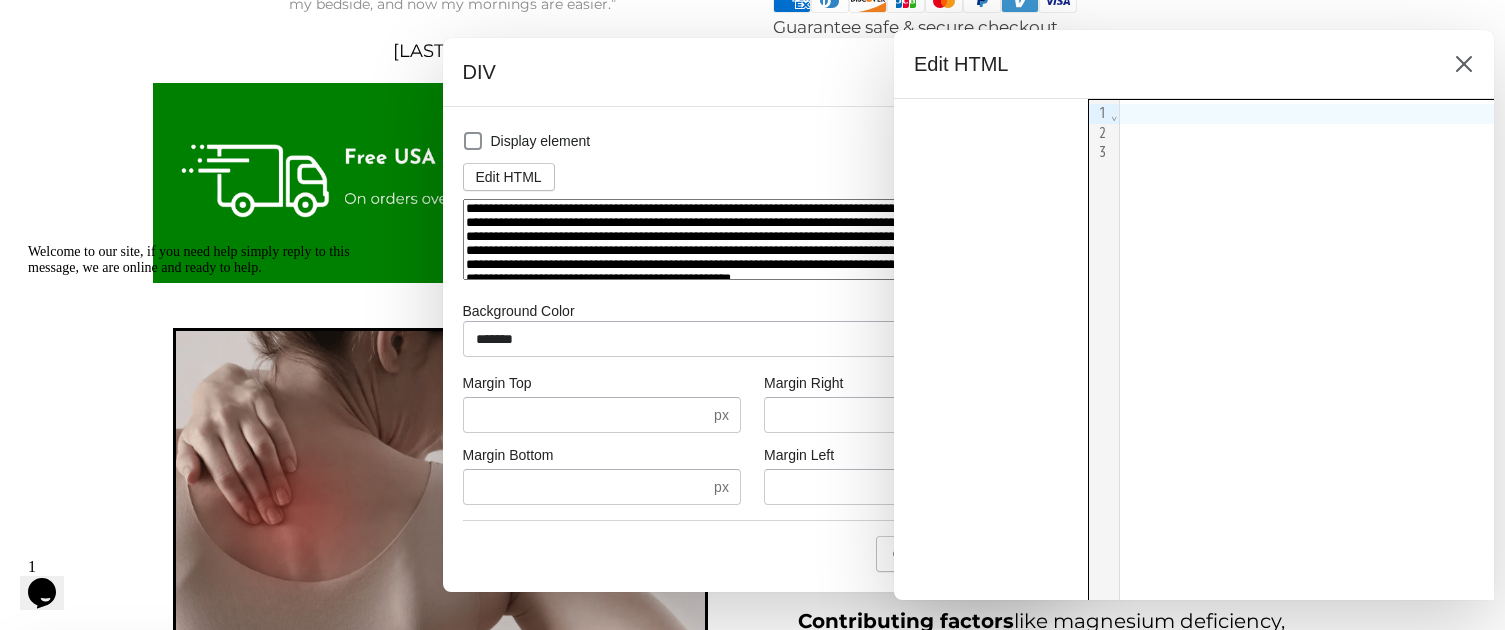 click on "**********" at bounding box center [753, 239] 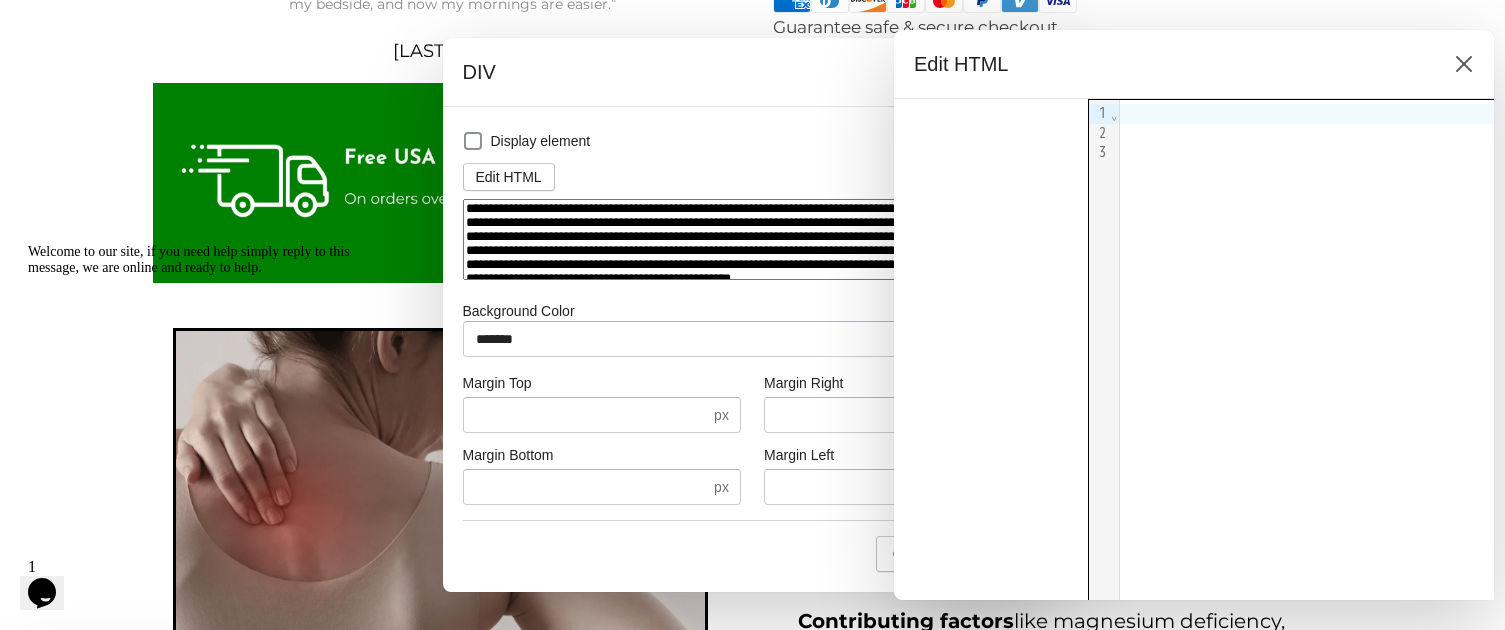scroll, scrollTop: 0, scrollLeft: 0, axis: both 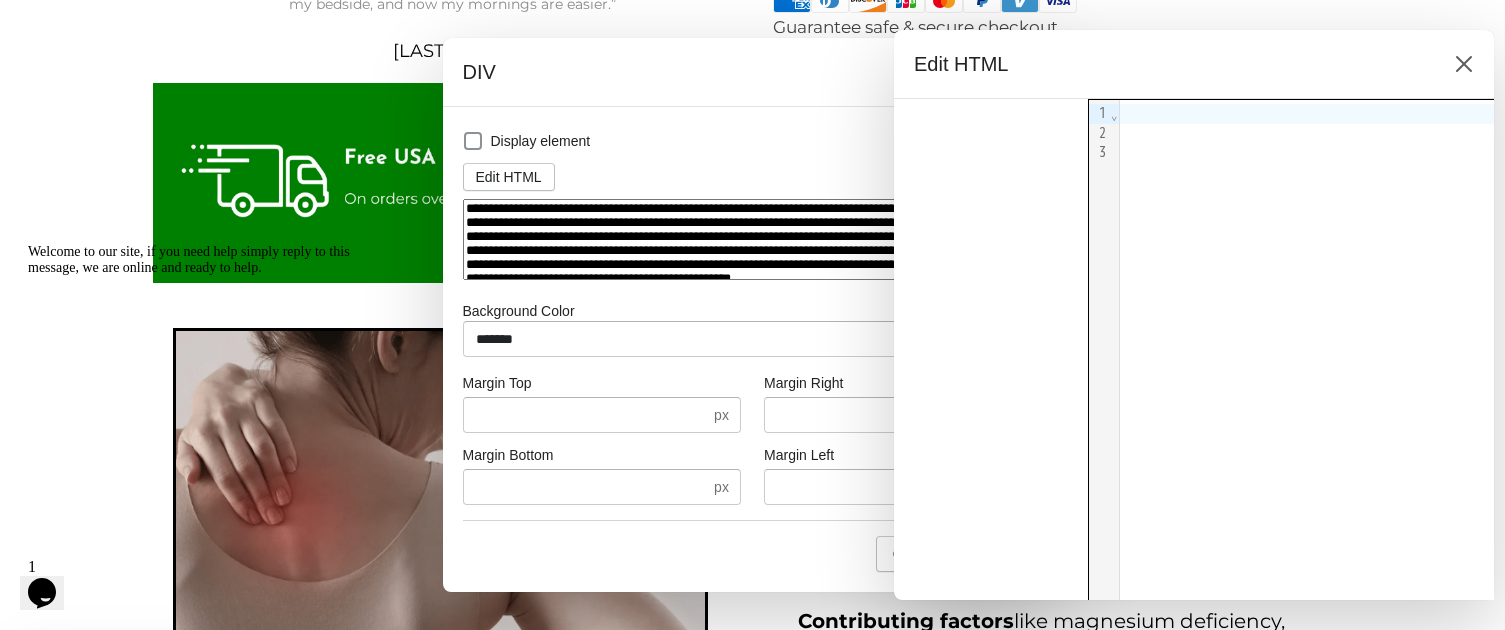 click on "**********" at bounding box center (753, 239) 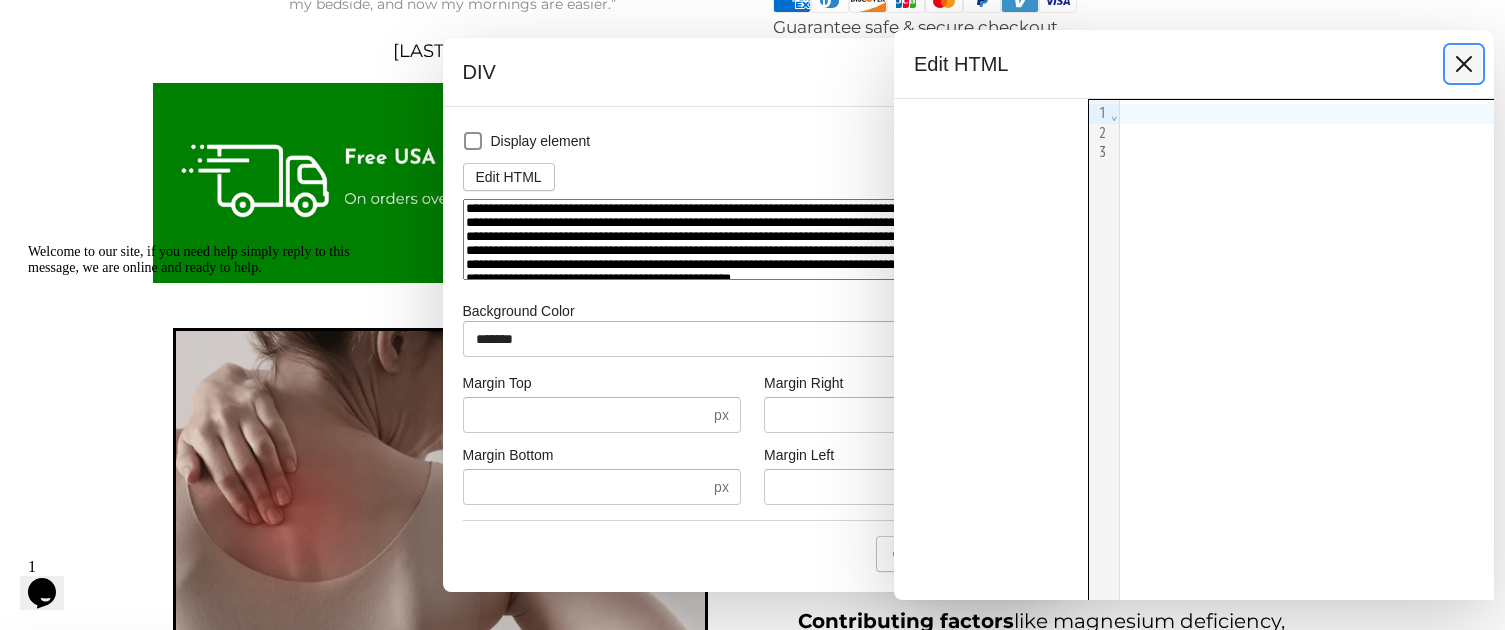 click at bounding box center (1464, 64) 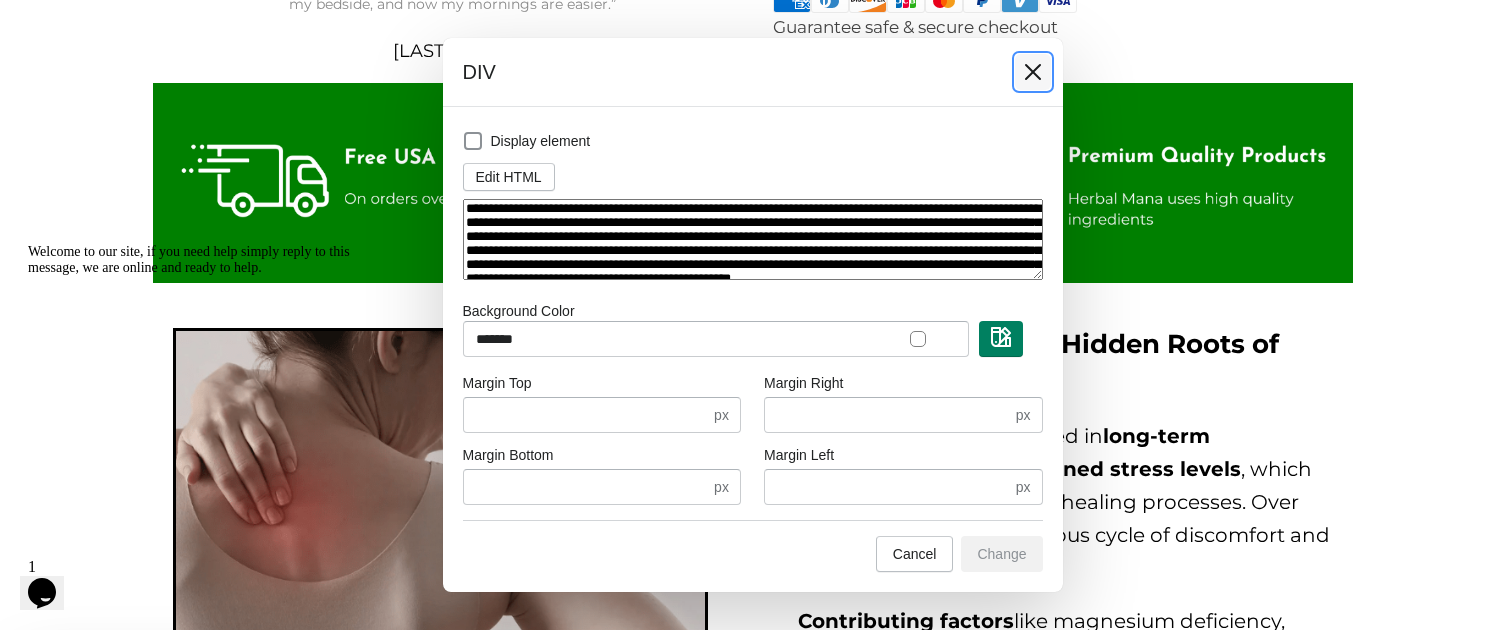 click 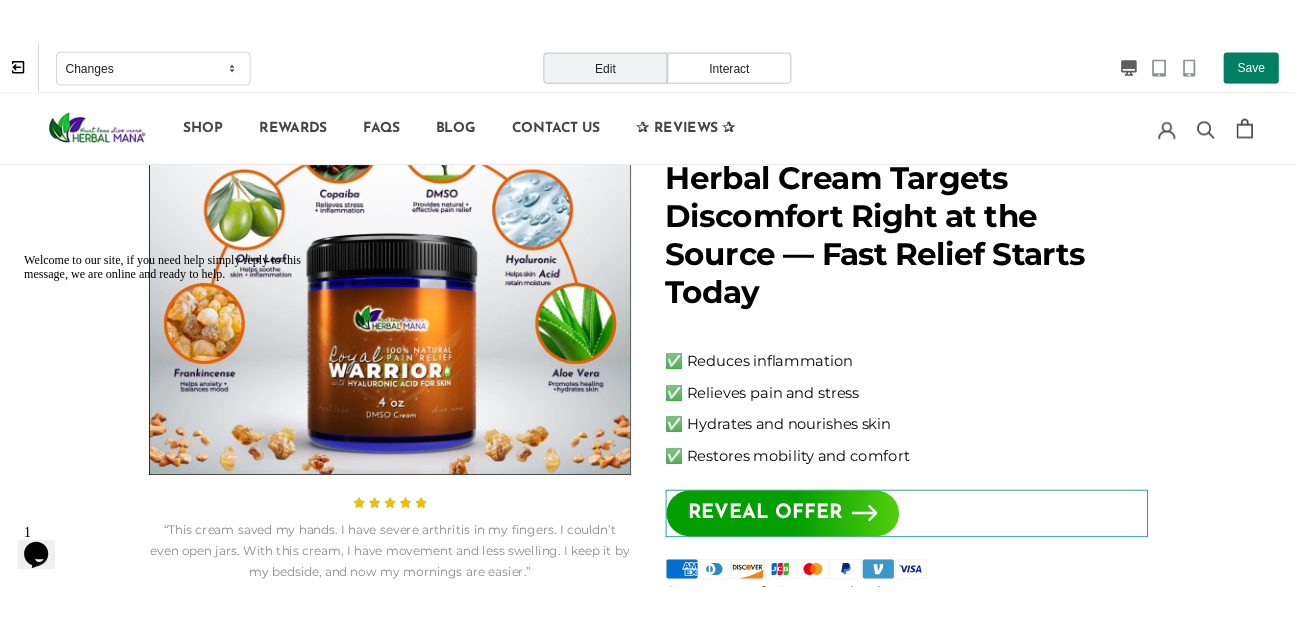 scroll, scrollTop: 0, scrollLeft: 0, axis: both 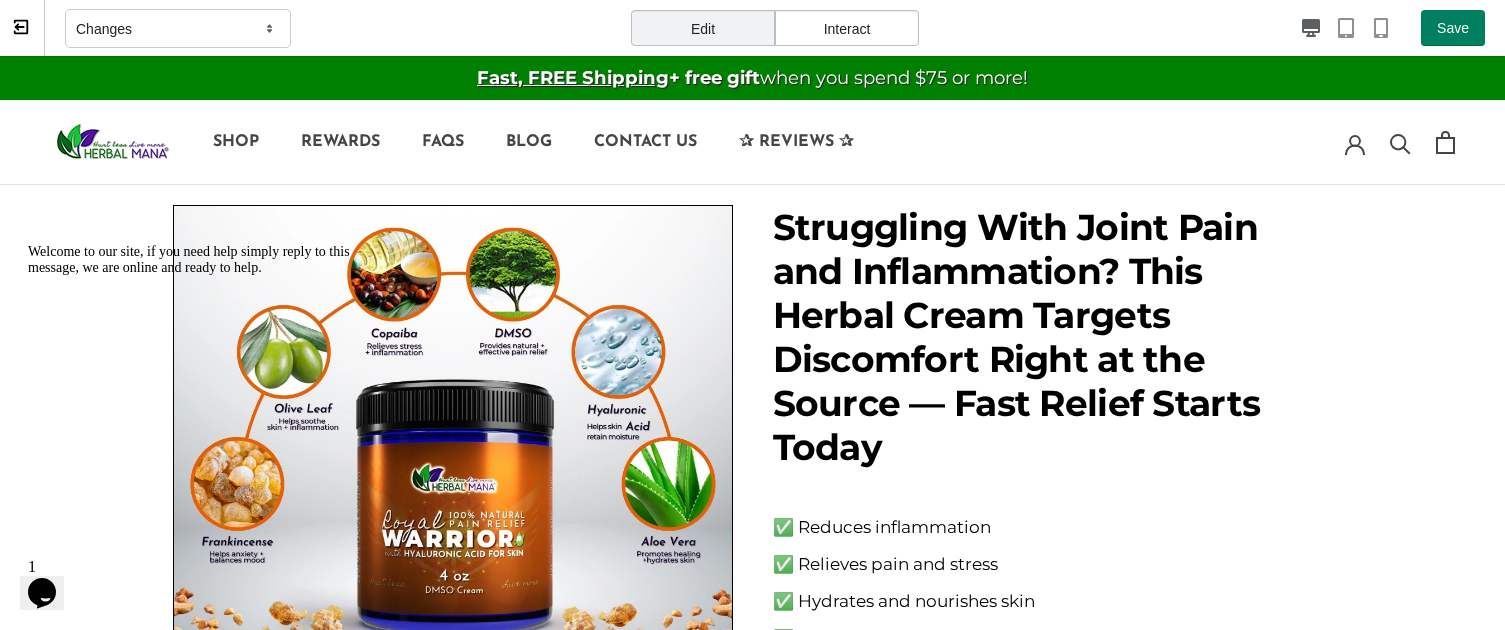 click at bounding box center [22, 28] 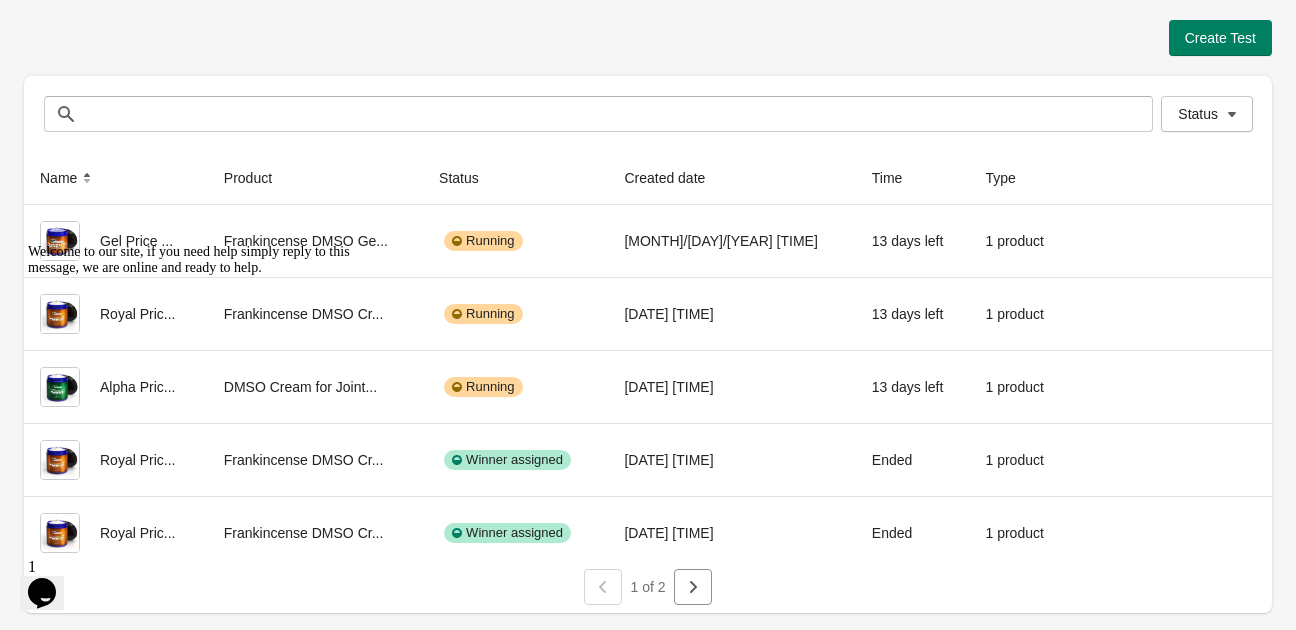 click 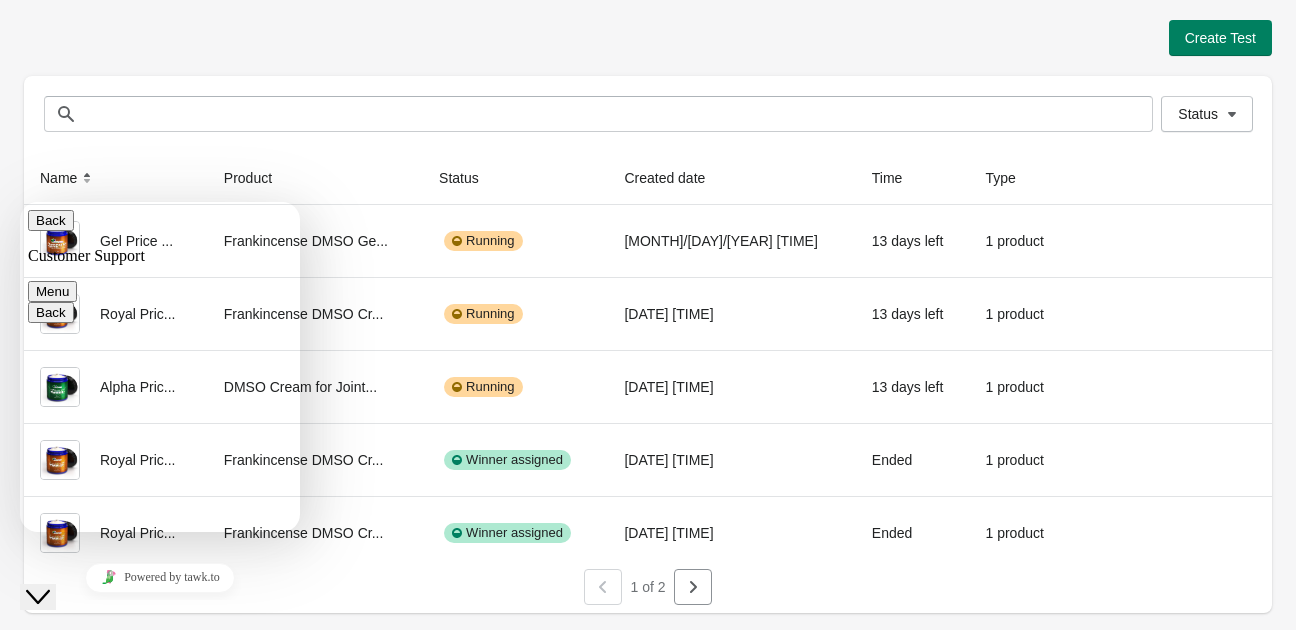 click on "Close Chat This icon closes the chat window." 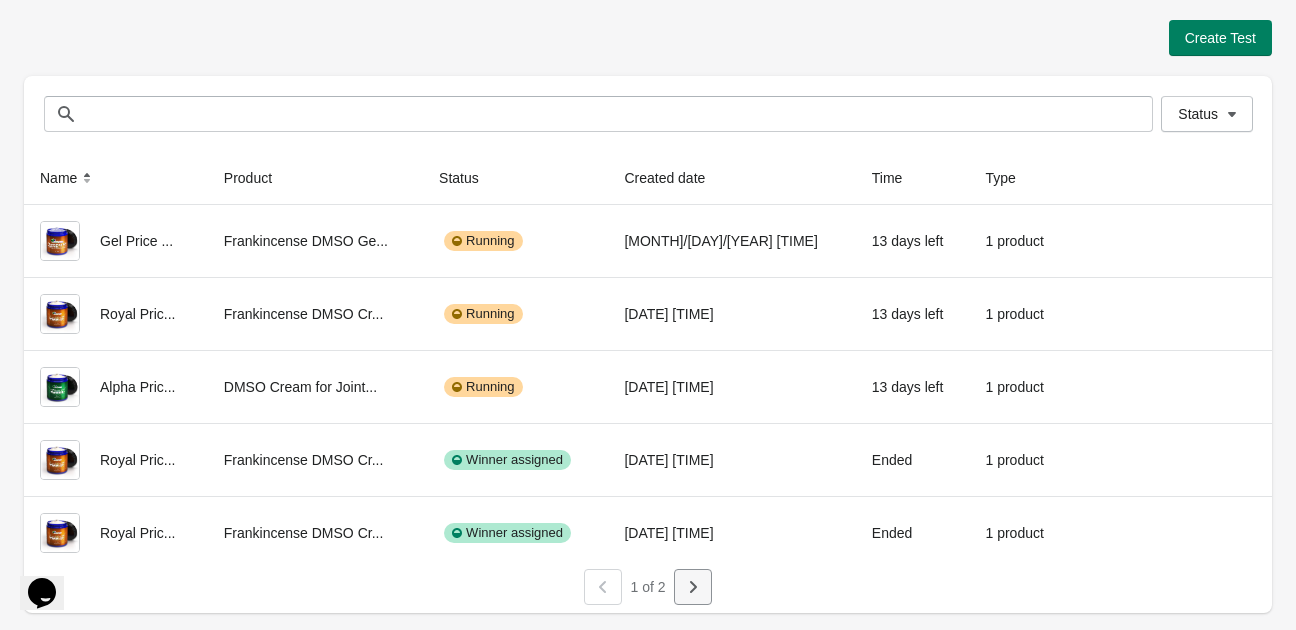 click at bounding box center (693, 587) 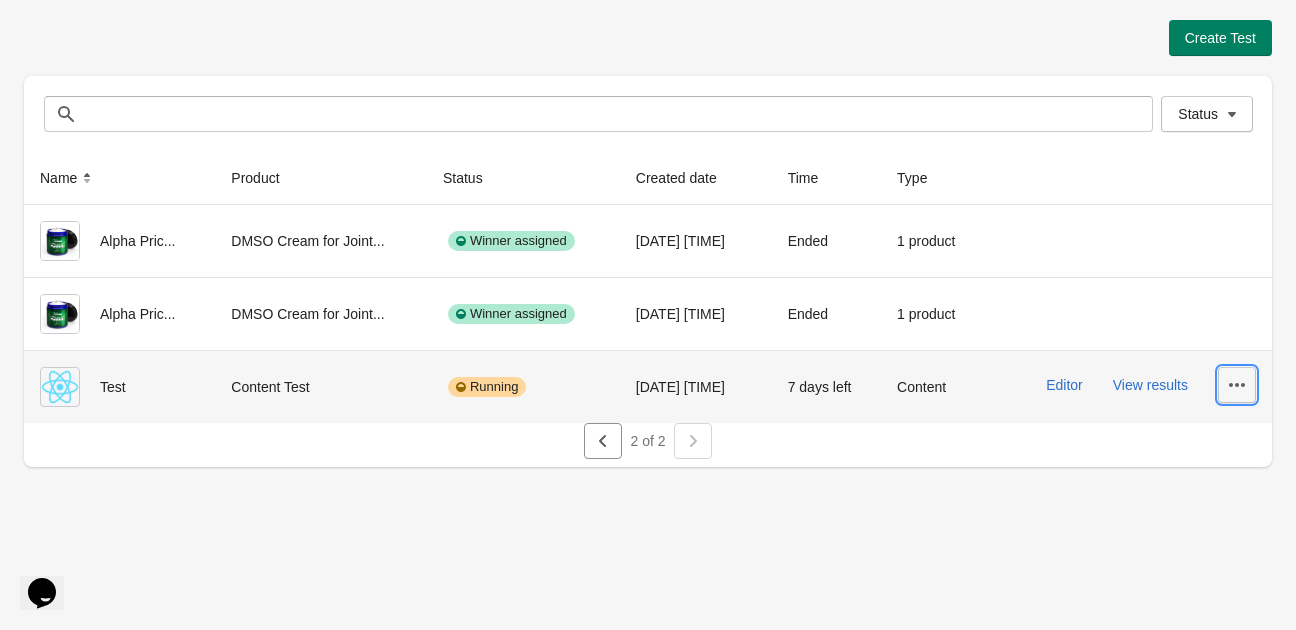 click at bounding box center [1237, 385] 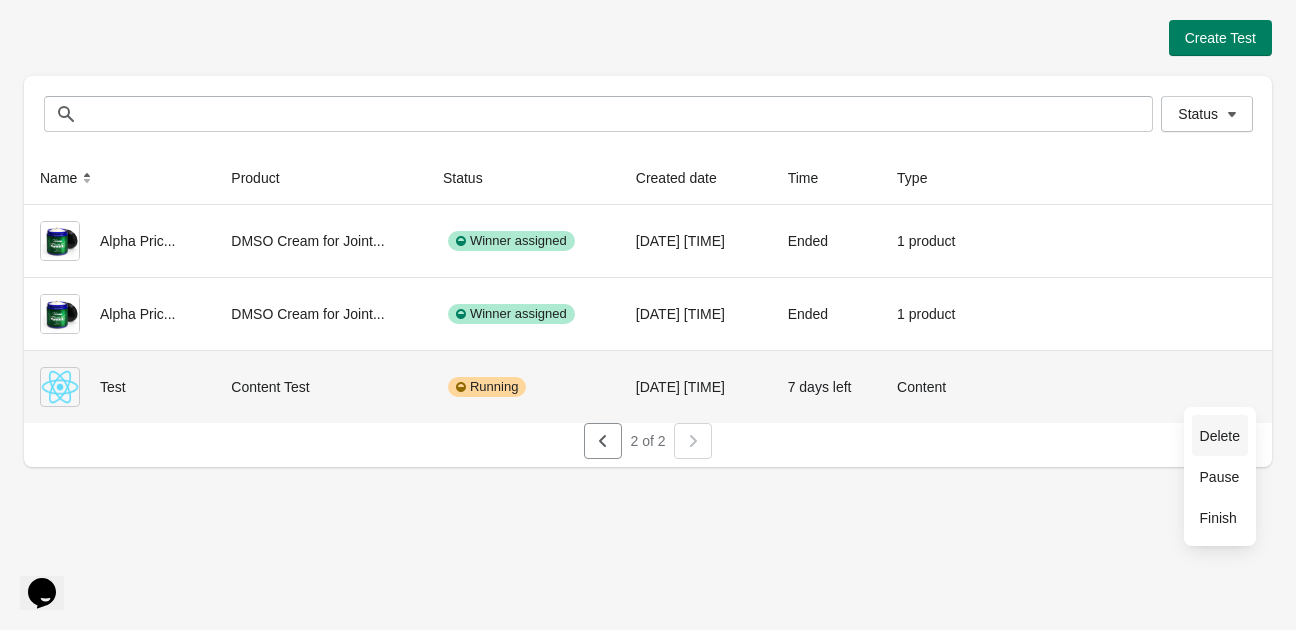 click on "Delete" at bounding box center (1220, 436) 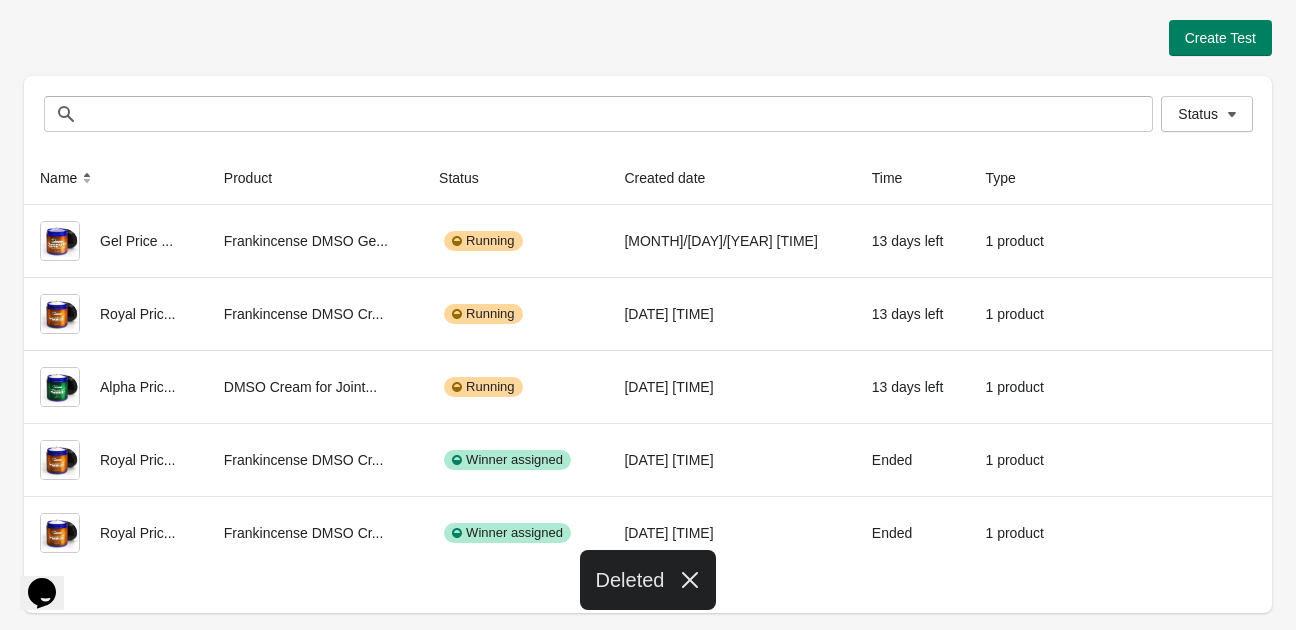 click at bounding box center (690, 578) 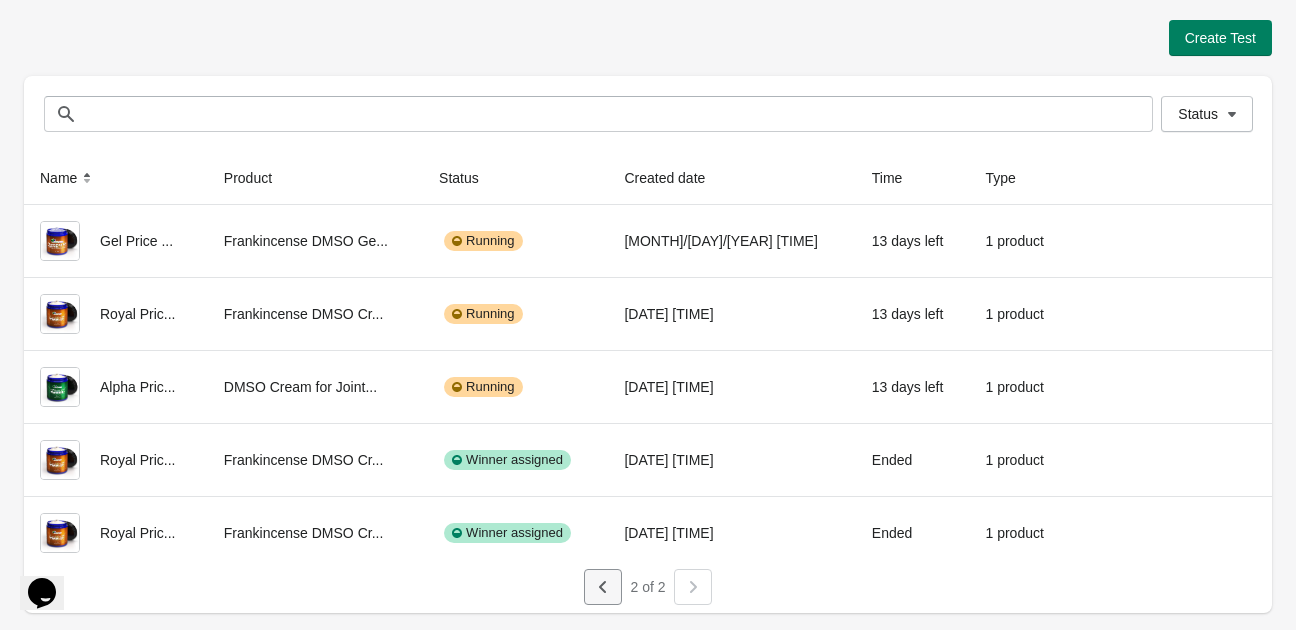 click 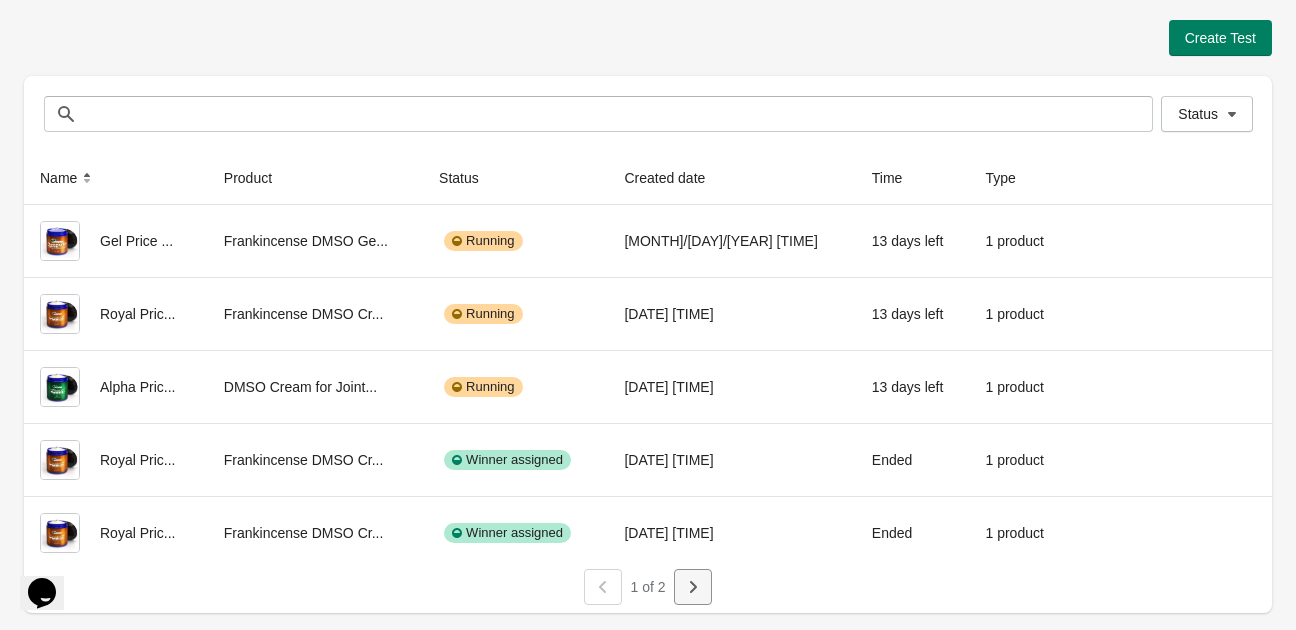 click 